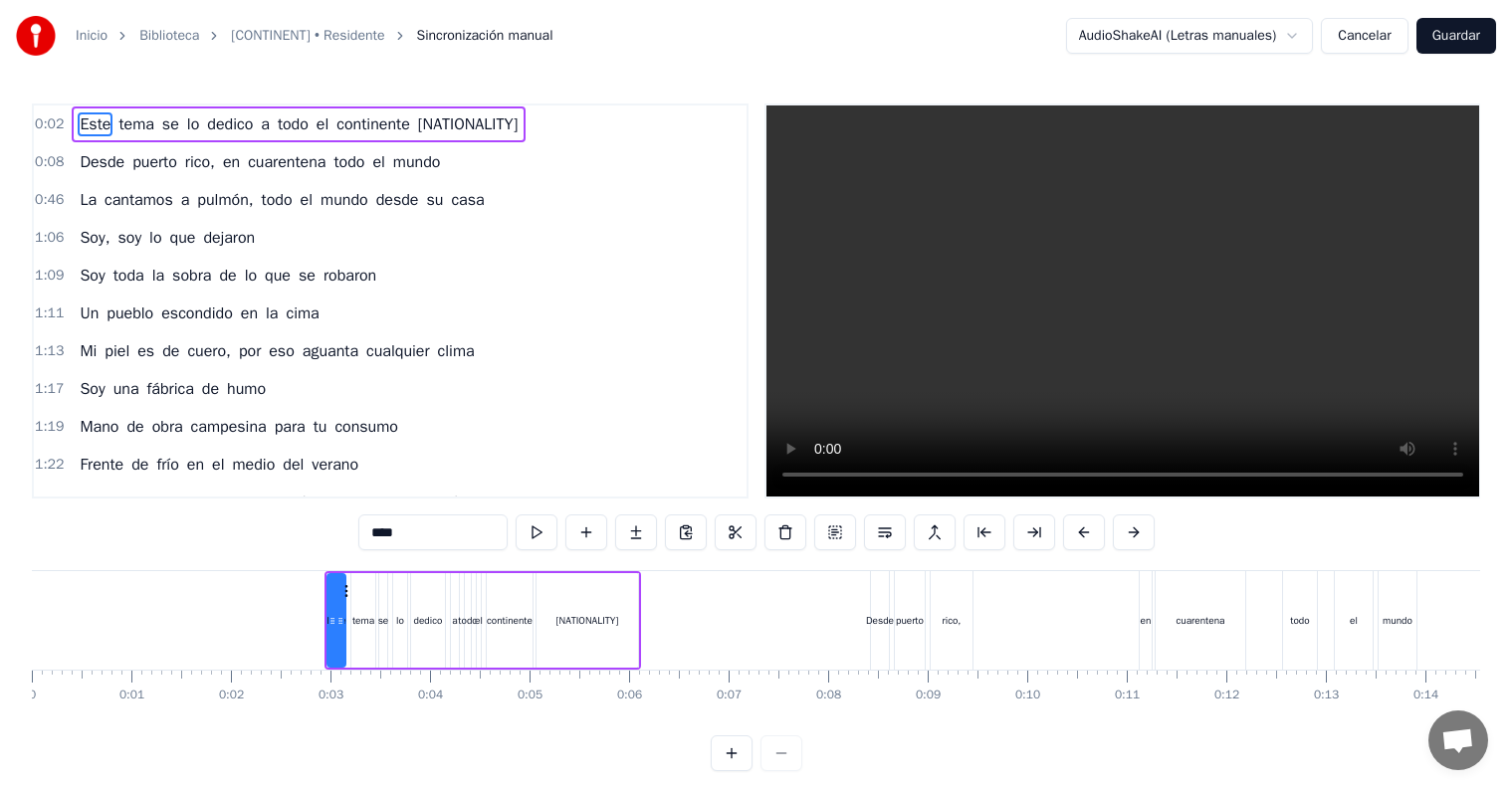 scroll, scrollTop: 0, scrollLeft: 0, axis: both 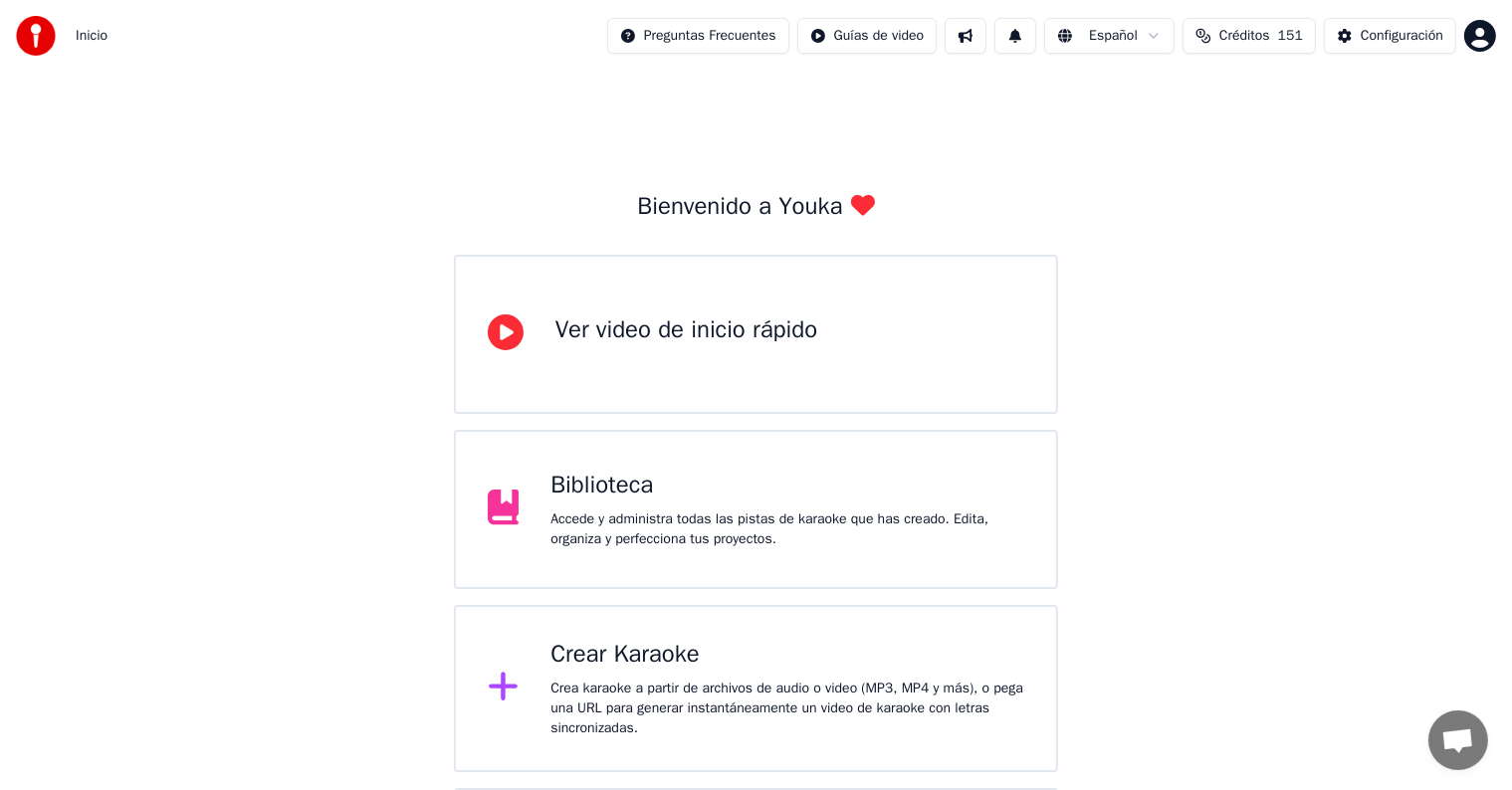 click on "Biblioteca" at bounding box center (787, 486) 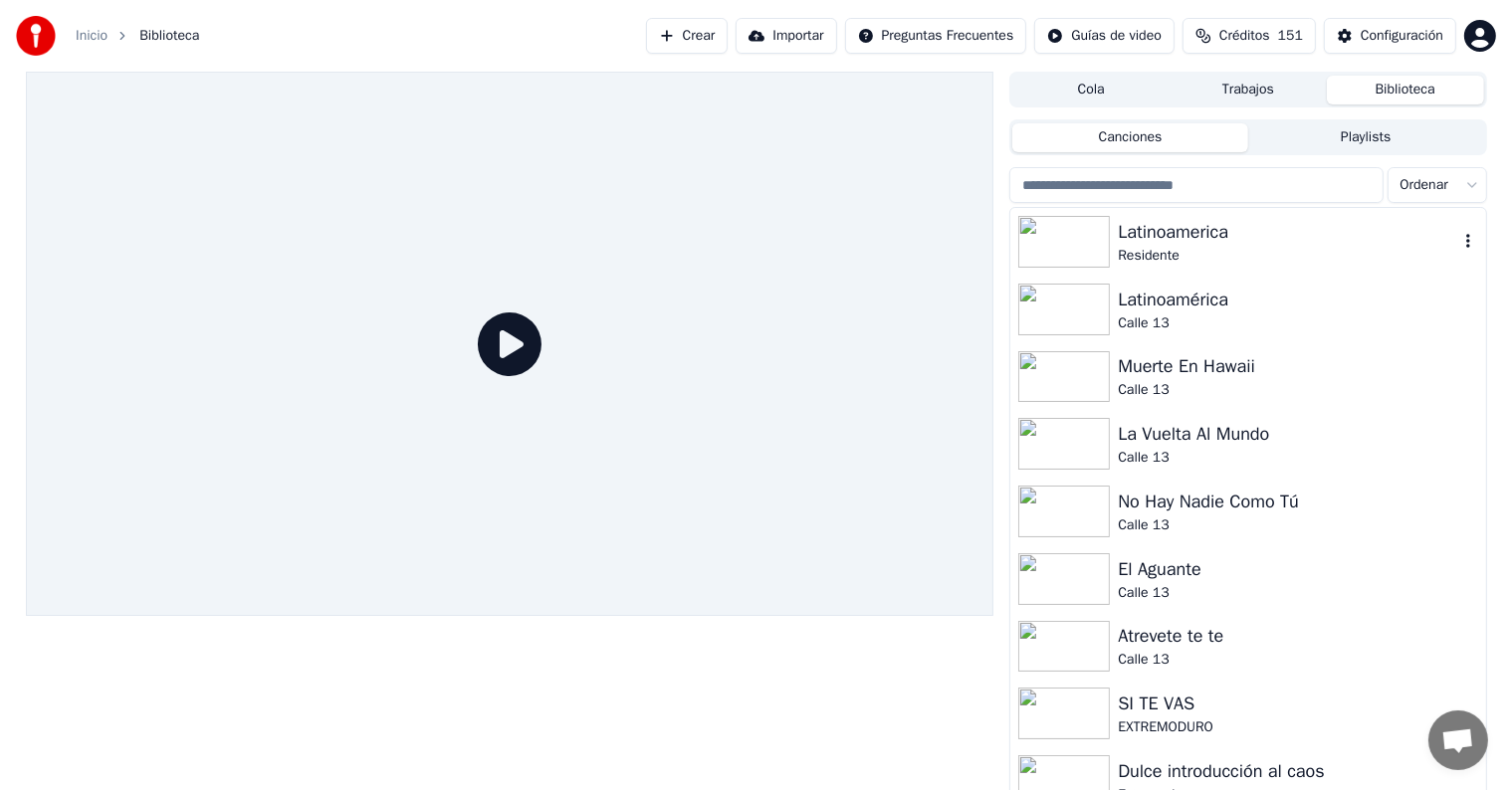 click on "Latinoamerica" at bounding box center (1287, 232) 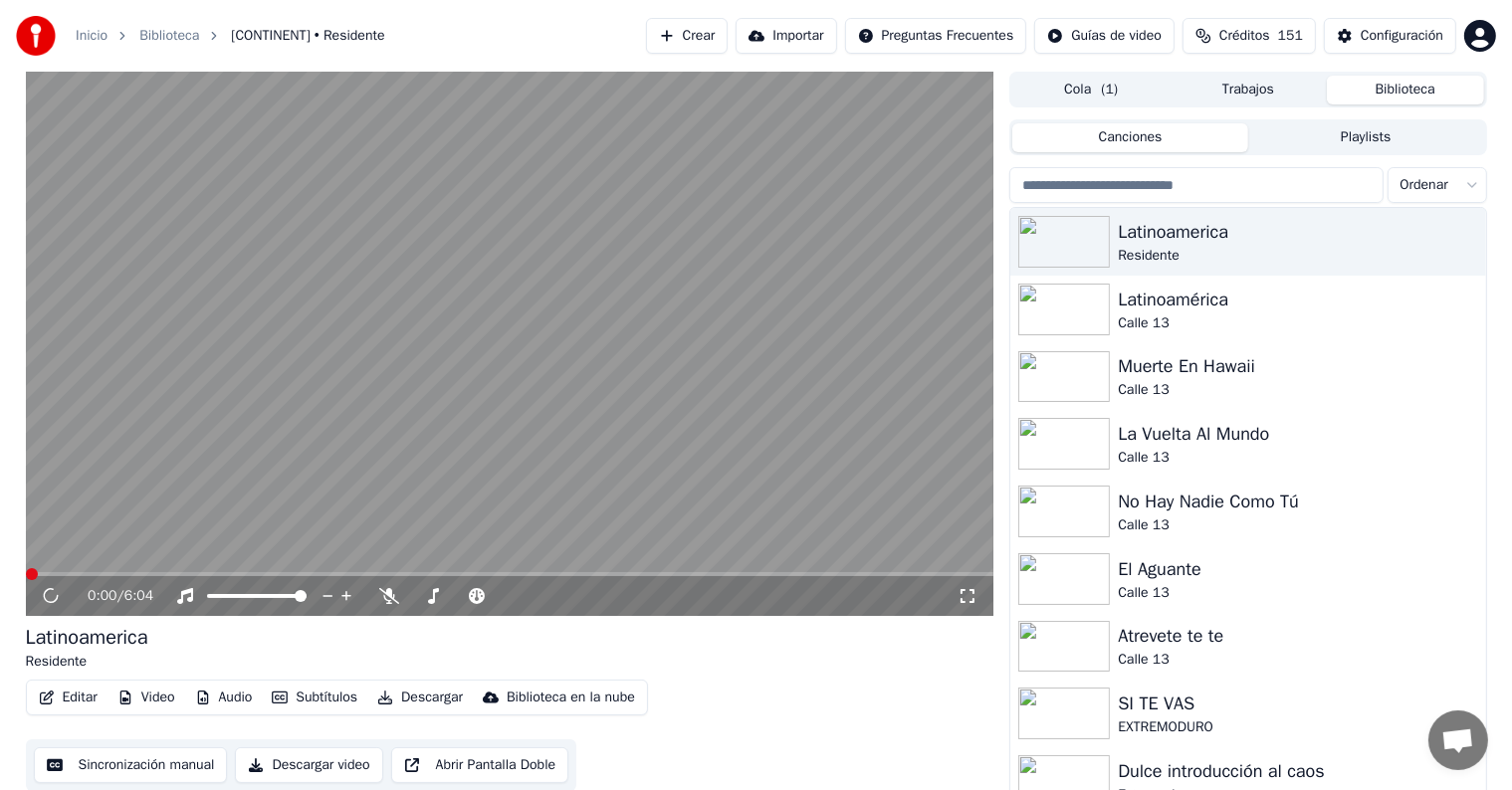 click on "Editar" at bounding box center (68, 697) 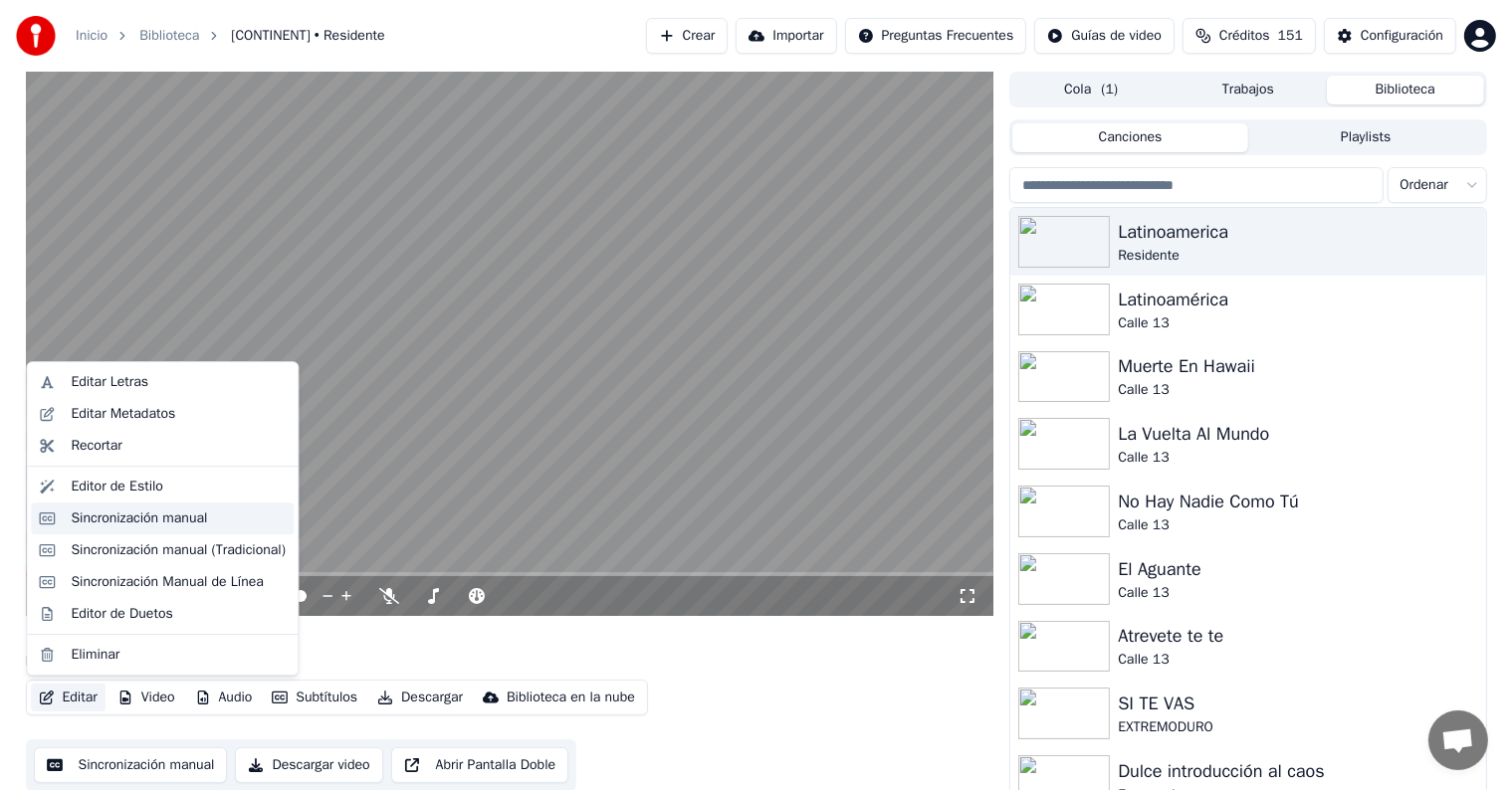 click on "Sincronización manual" at bounding box center [138, 518] 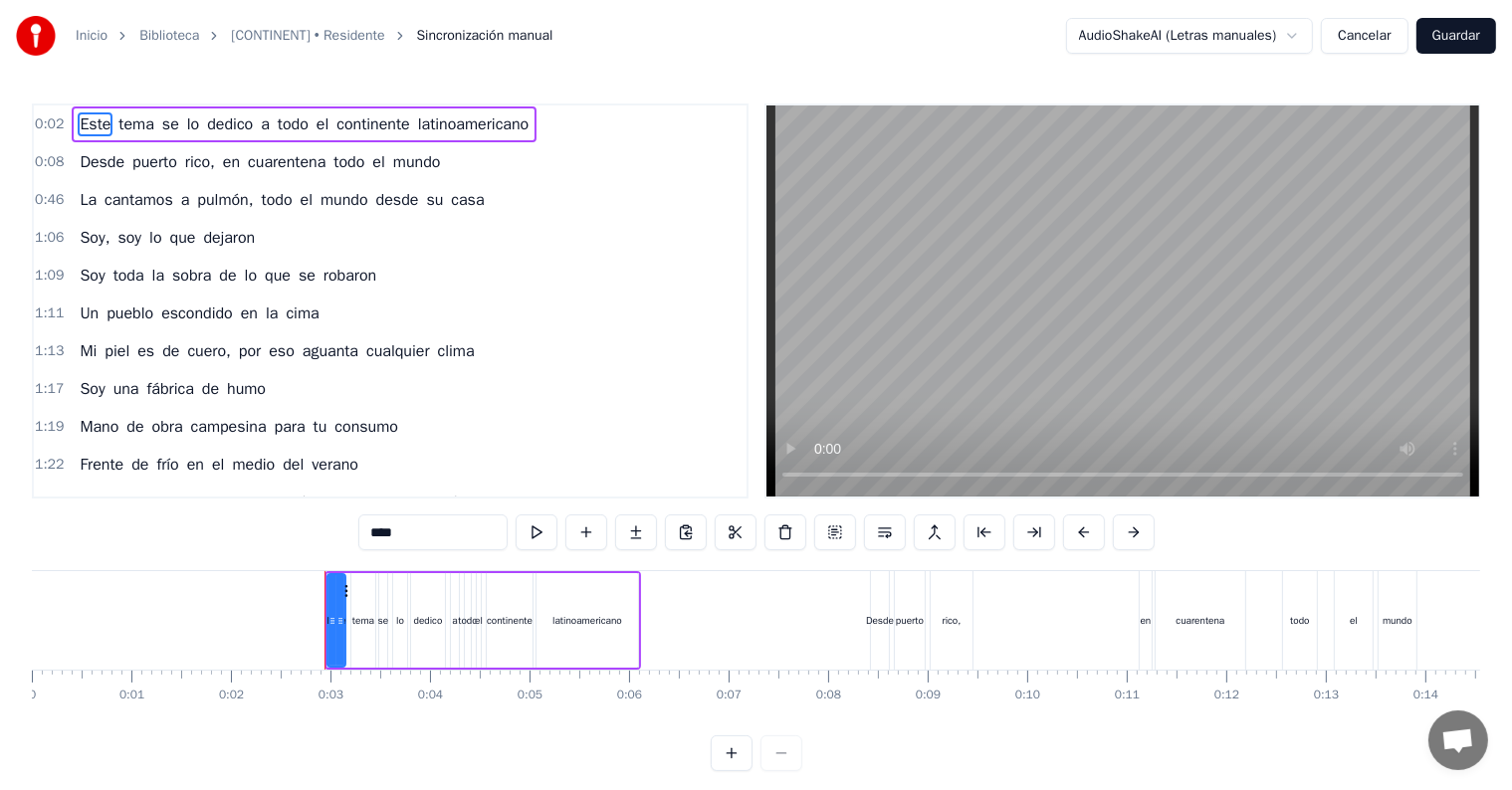 click on "Cancelar" at bounding box center [1364, 36] 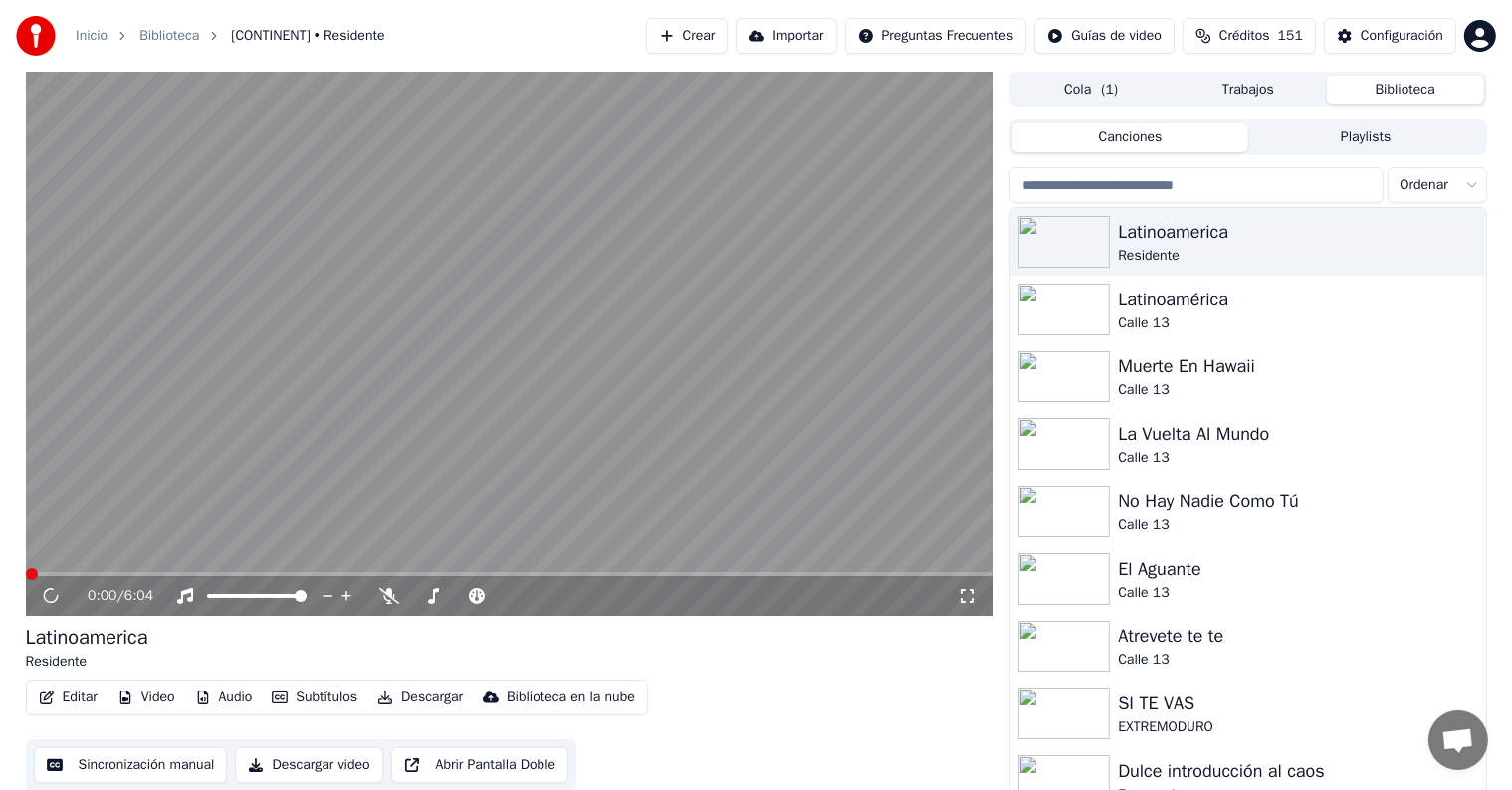 click on "Editar" at bounding box center (68, 697) 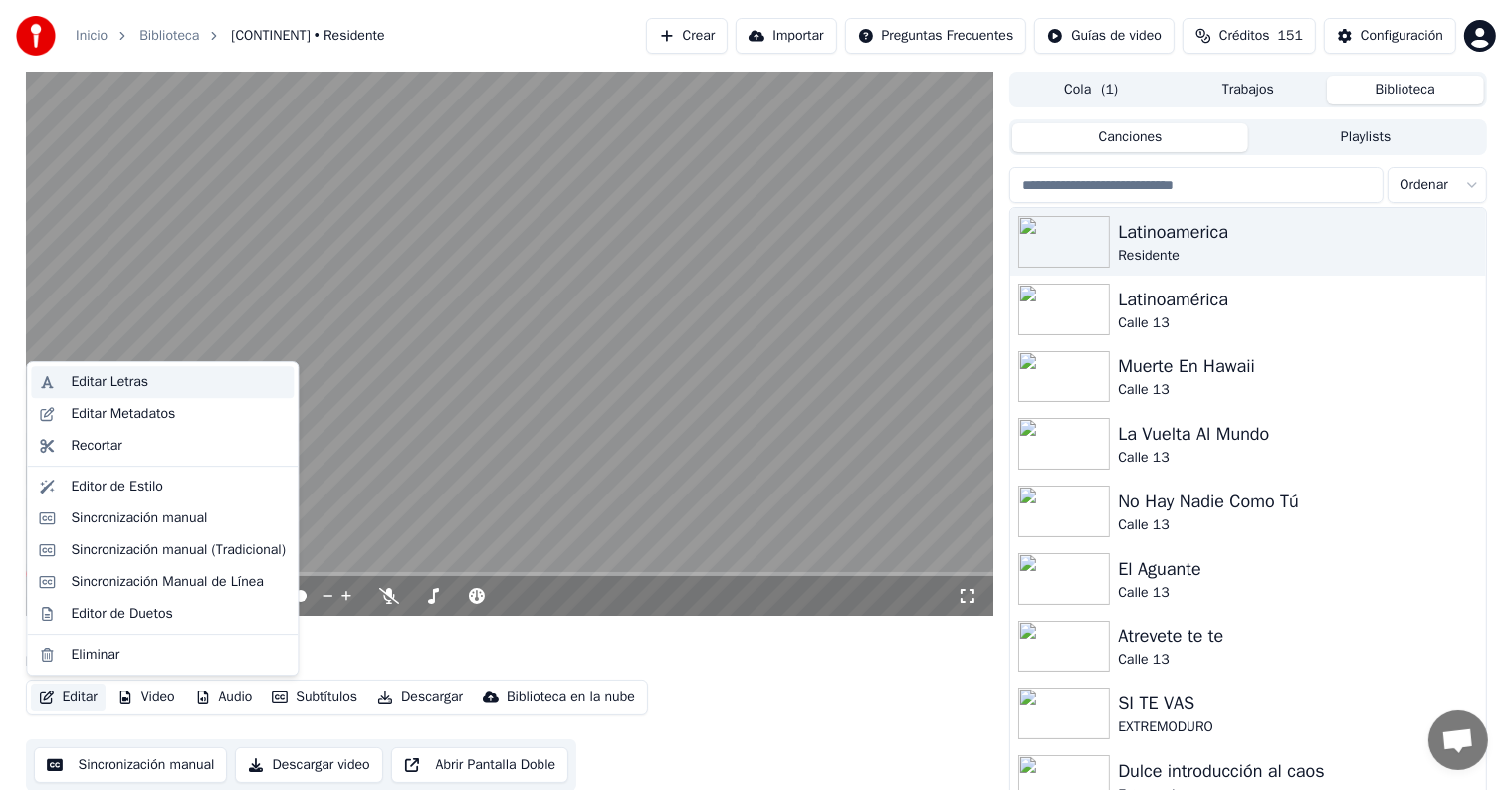 click on "Editar Letras" at bounding box center (109, 382) 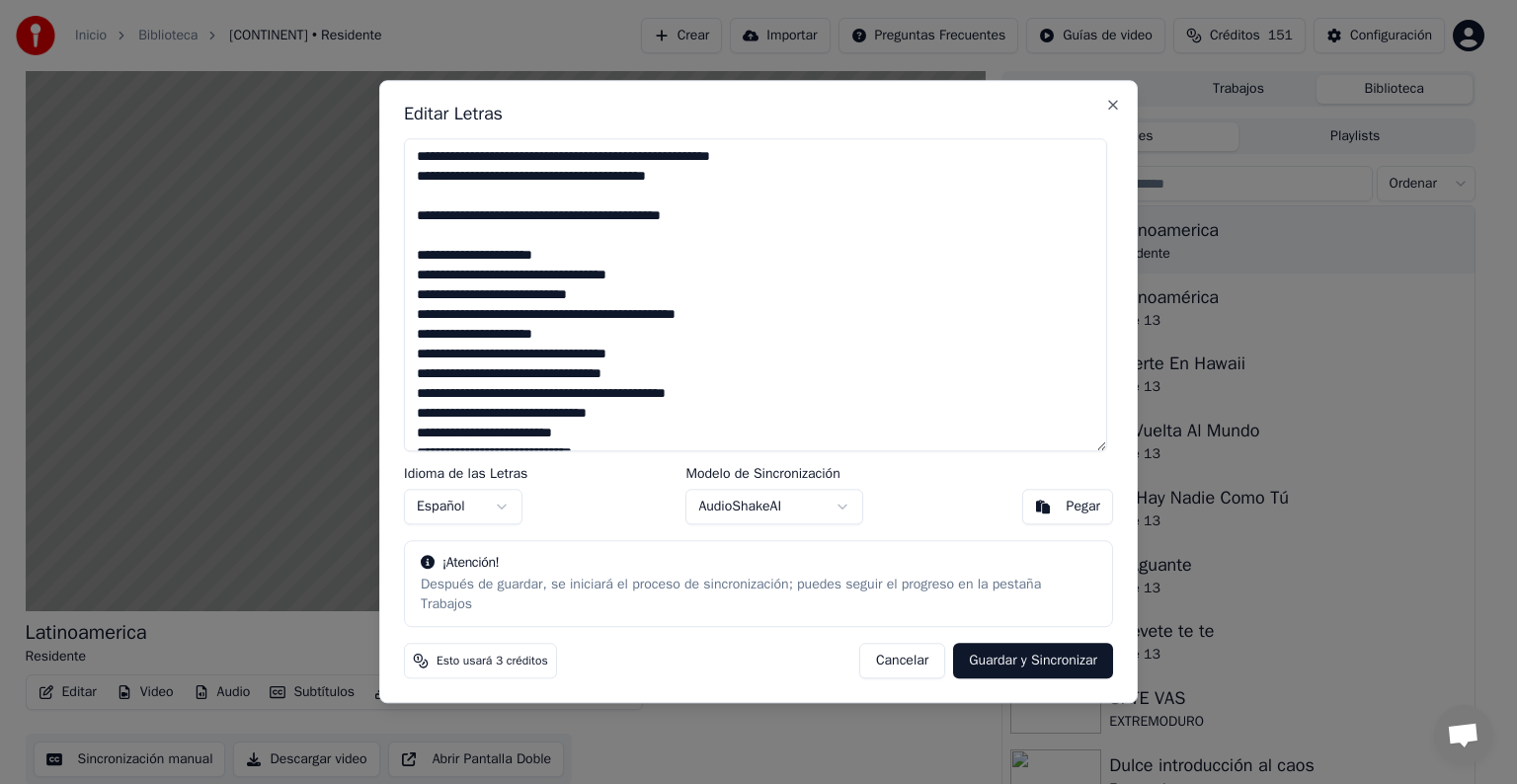 click at bounding box center [756, 294] 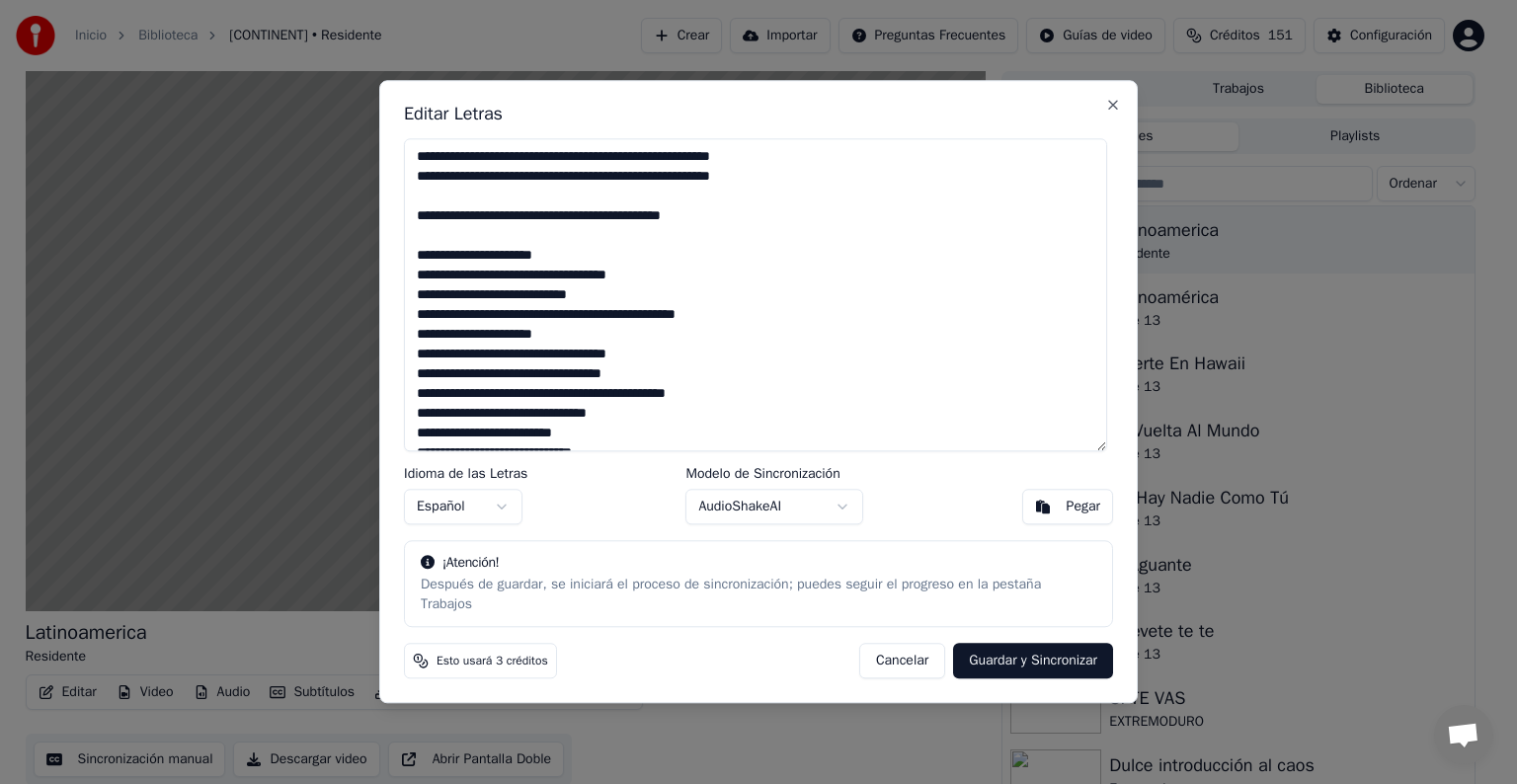 type on "**********" 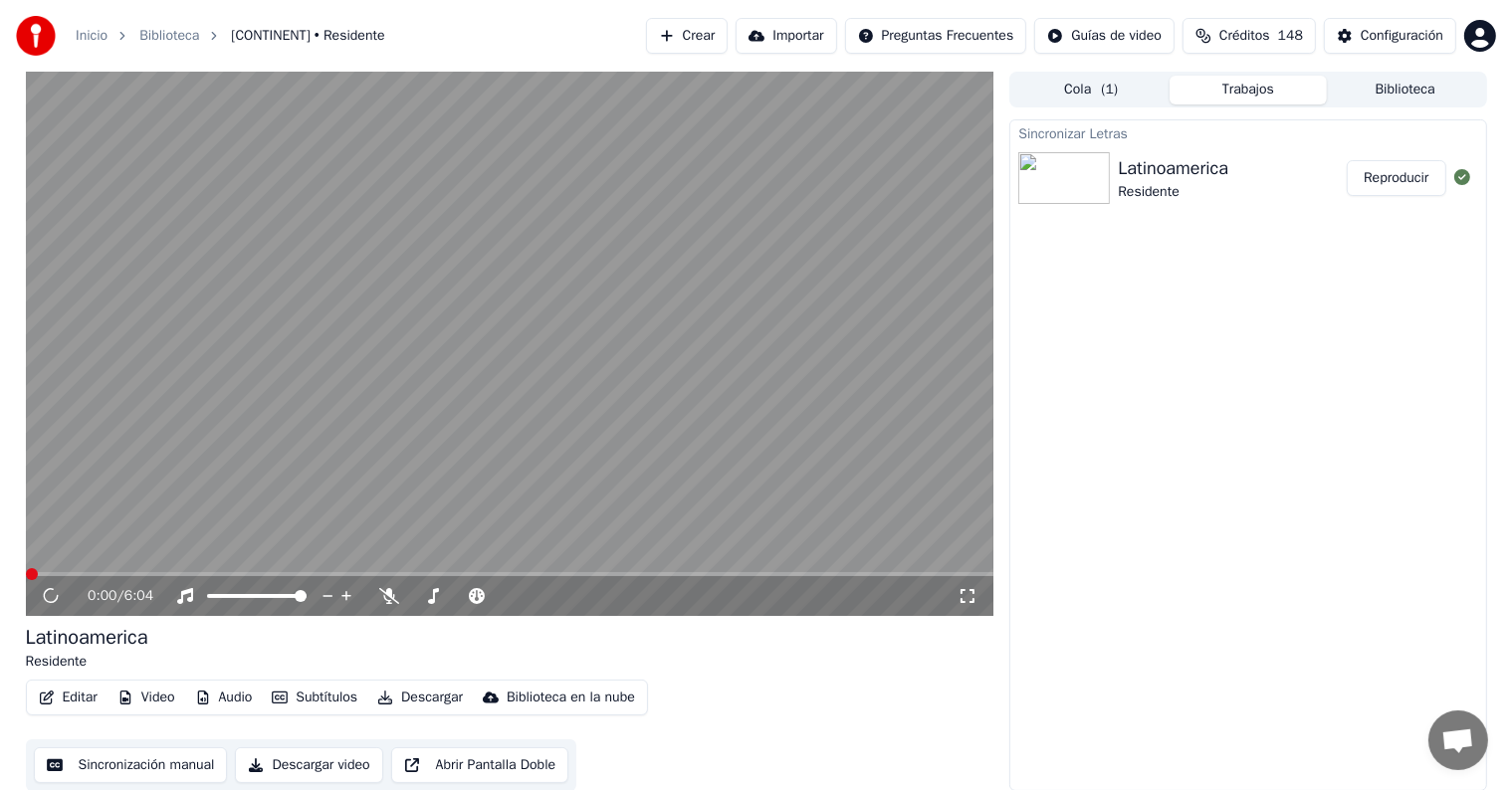 click on "Reproducir" at bounding box center [1396, 178] 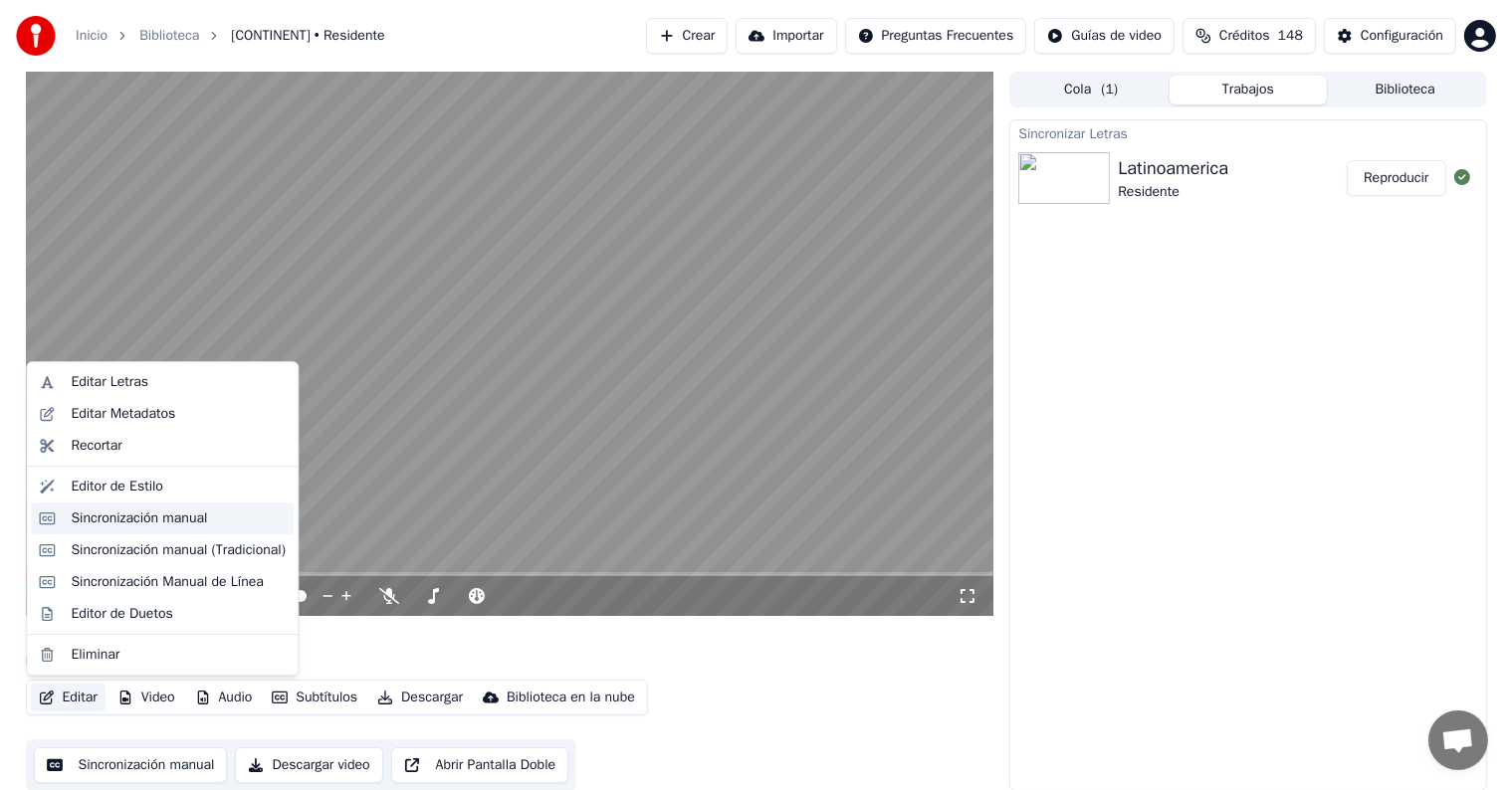 click on "Sincronización manual" at bounding box center (138, 518) 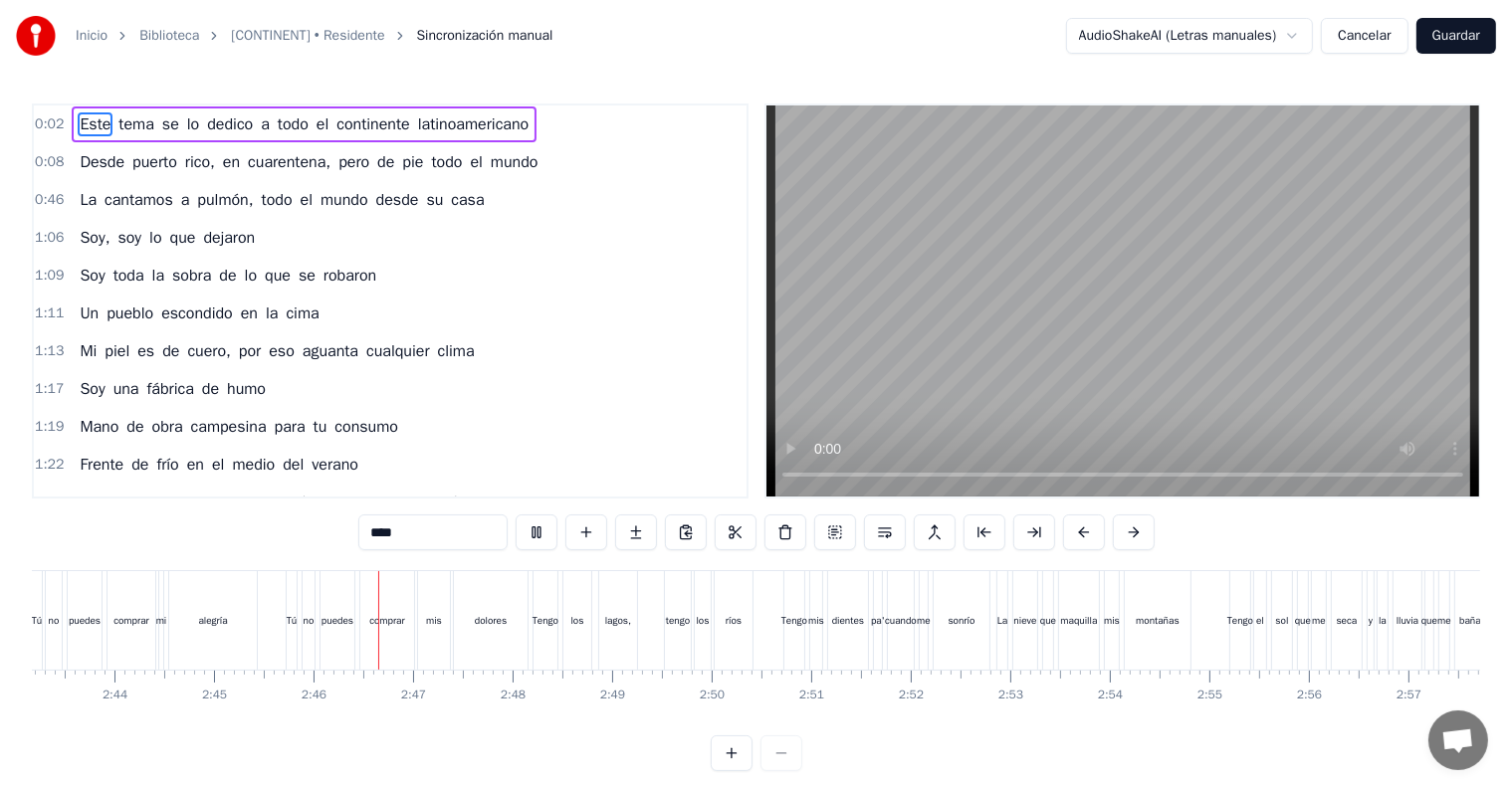 scroll, scrollTop: 0, scrollLeft: 16429, axis: horizontal 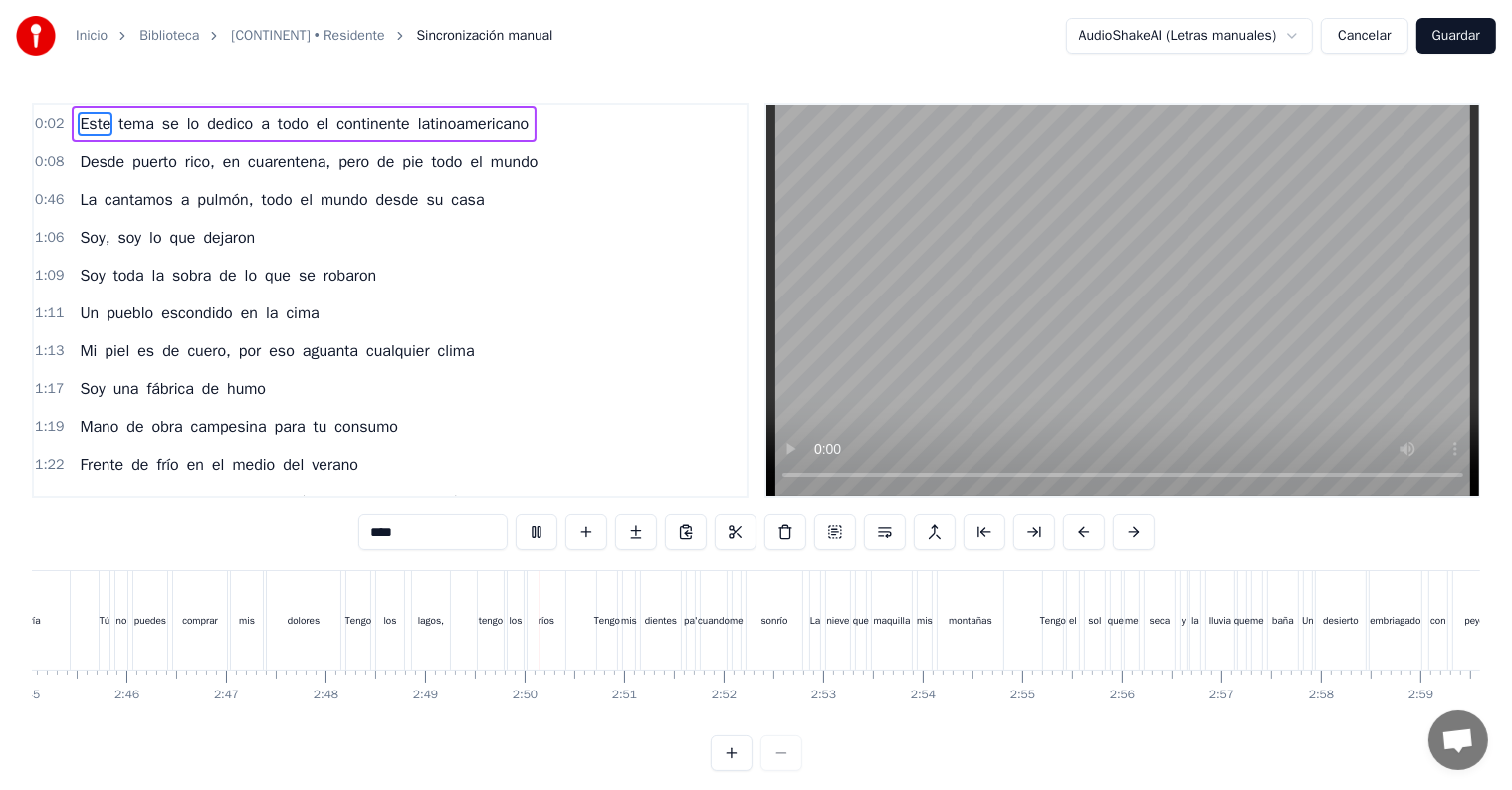 click on "Guardar" at bounding box center [1456, 36] 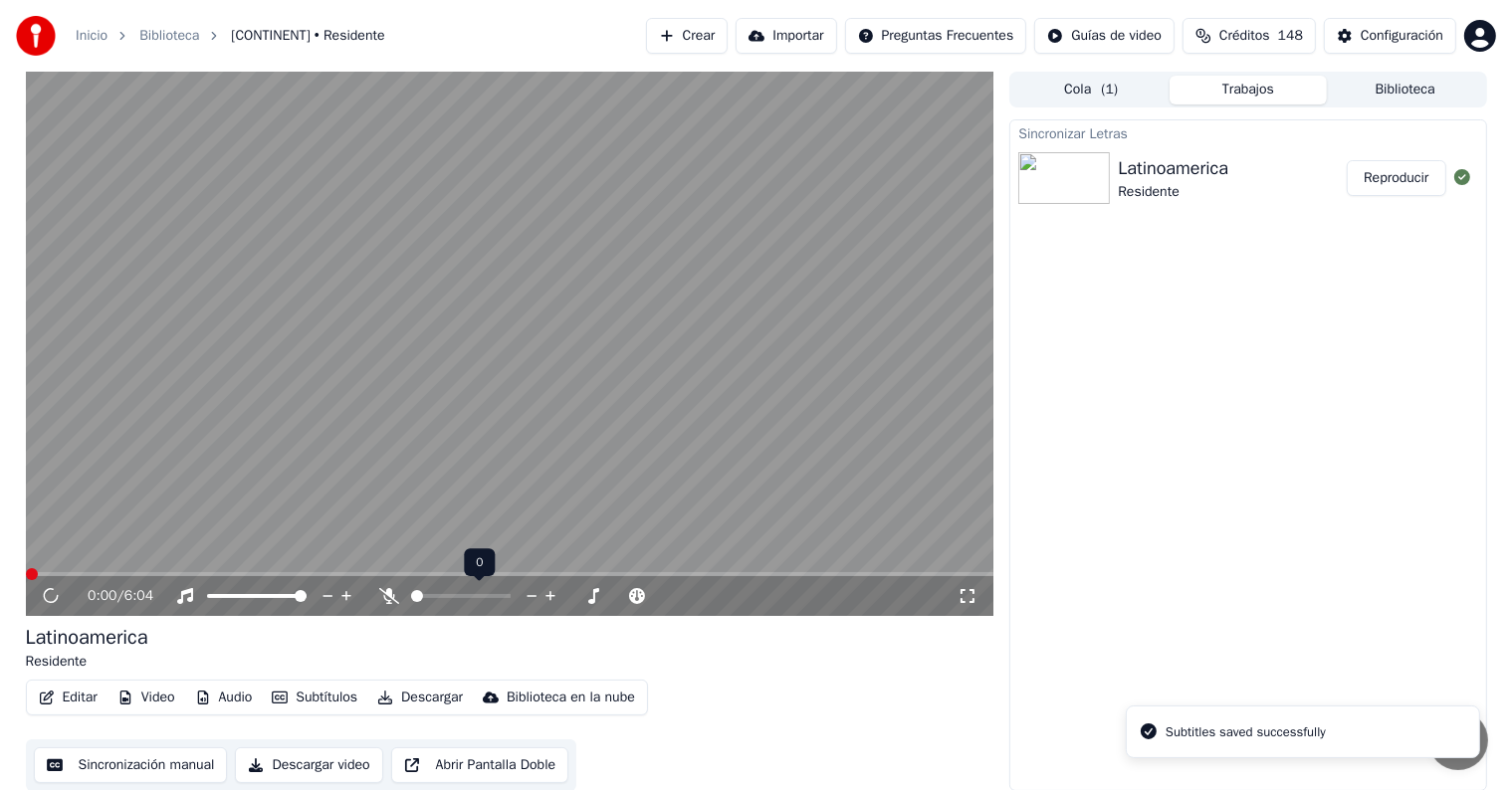 click 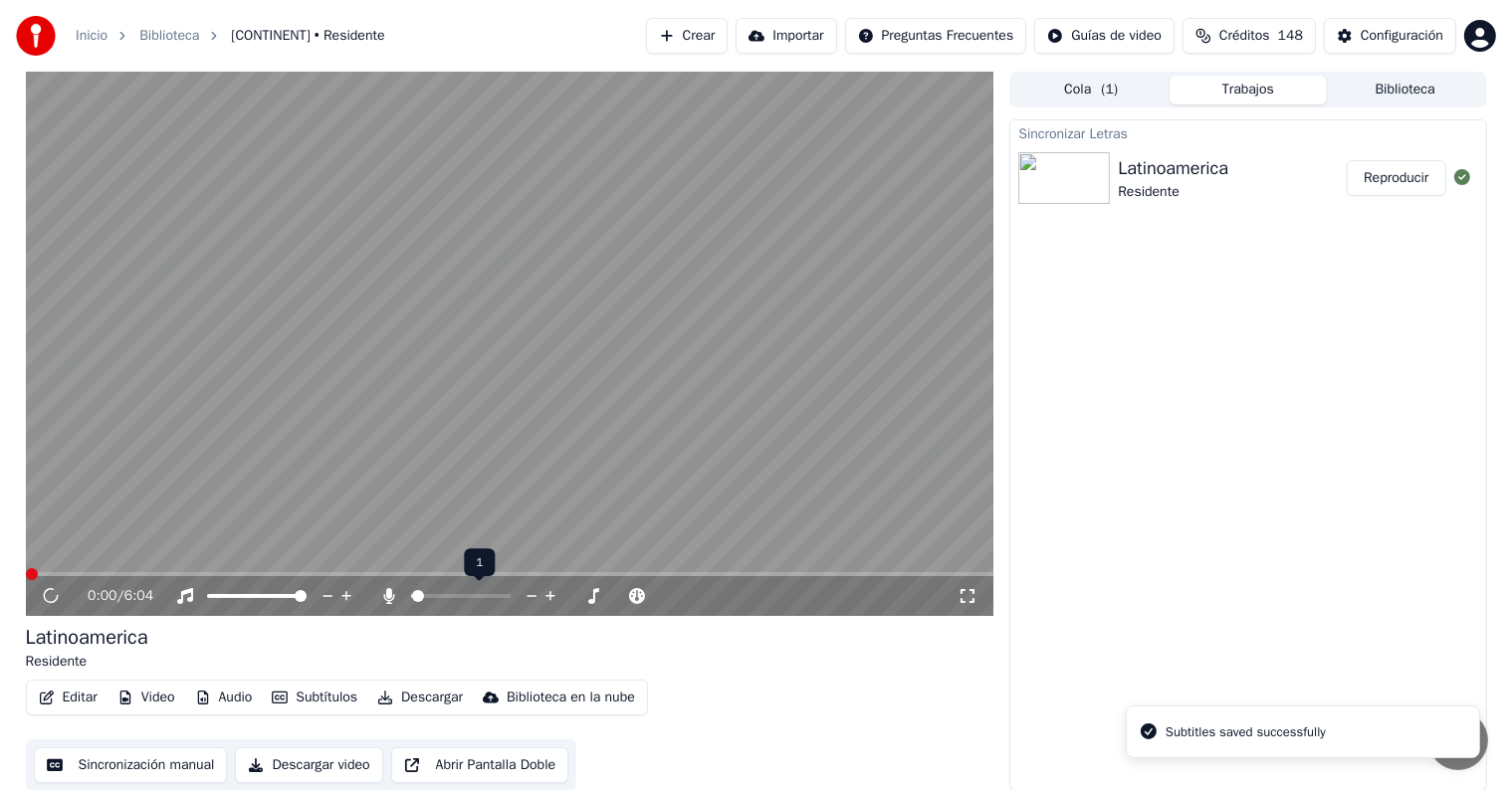 click 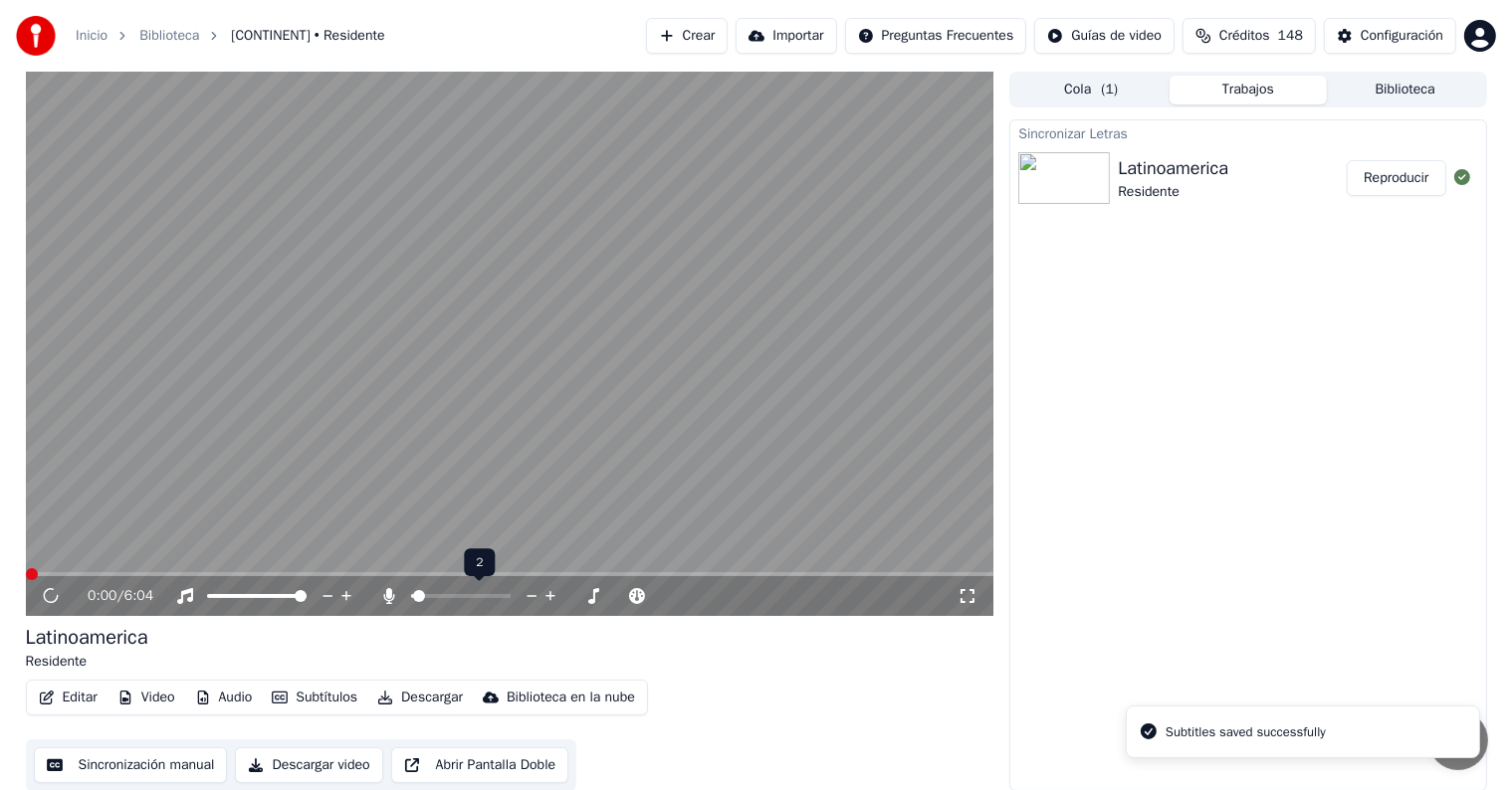 click 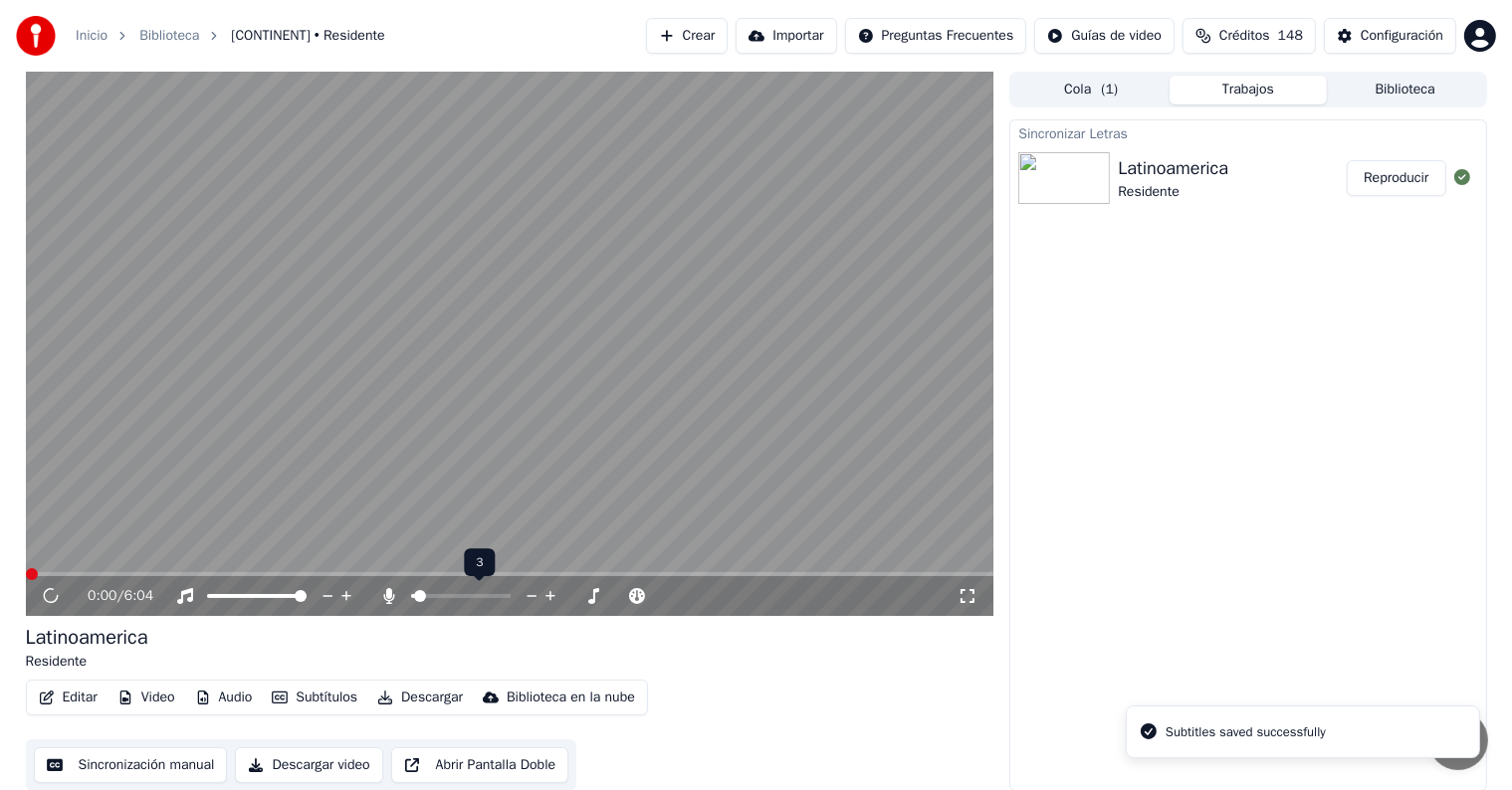 click 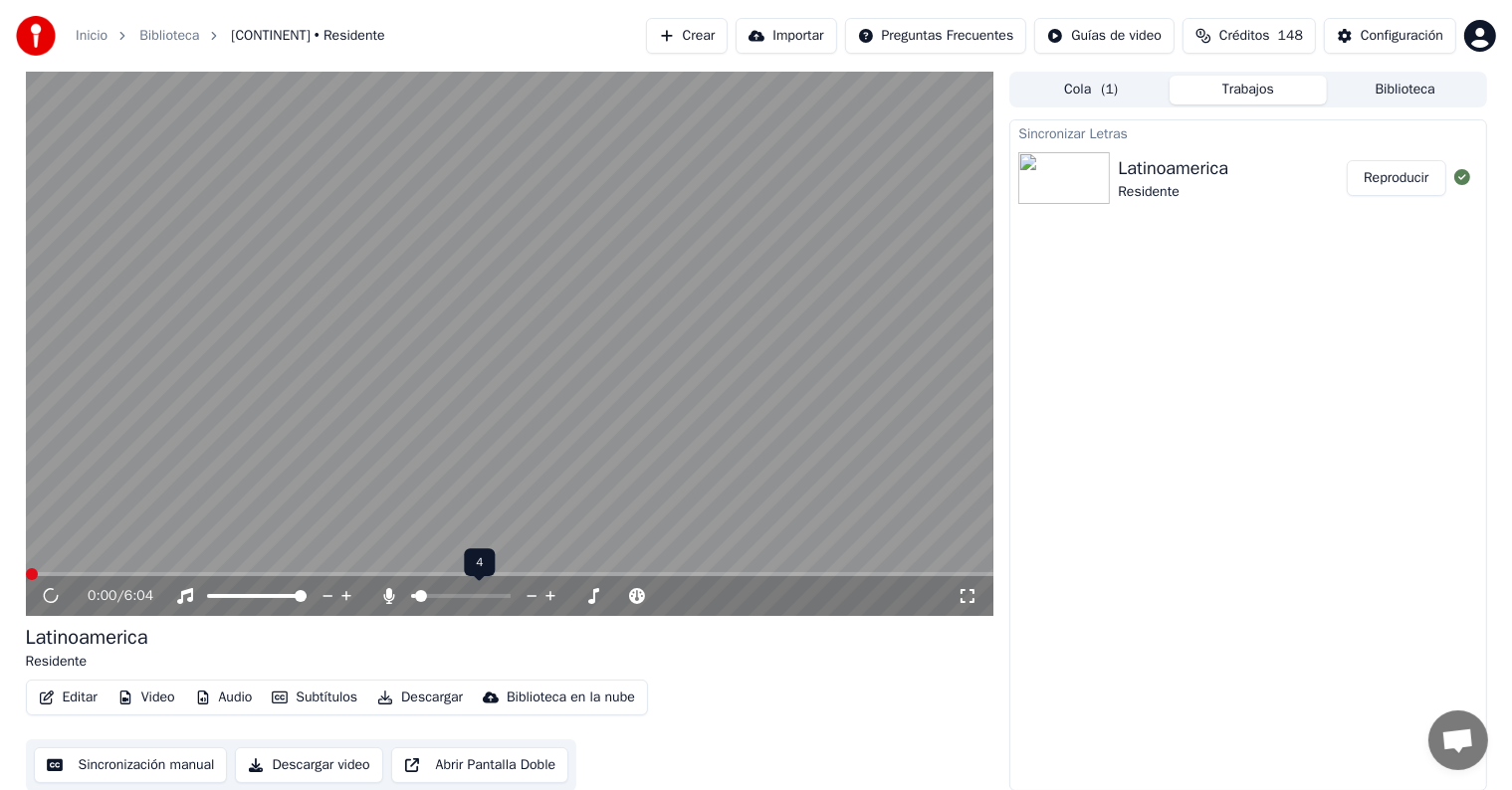 click 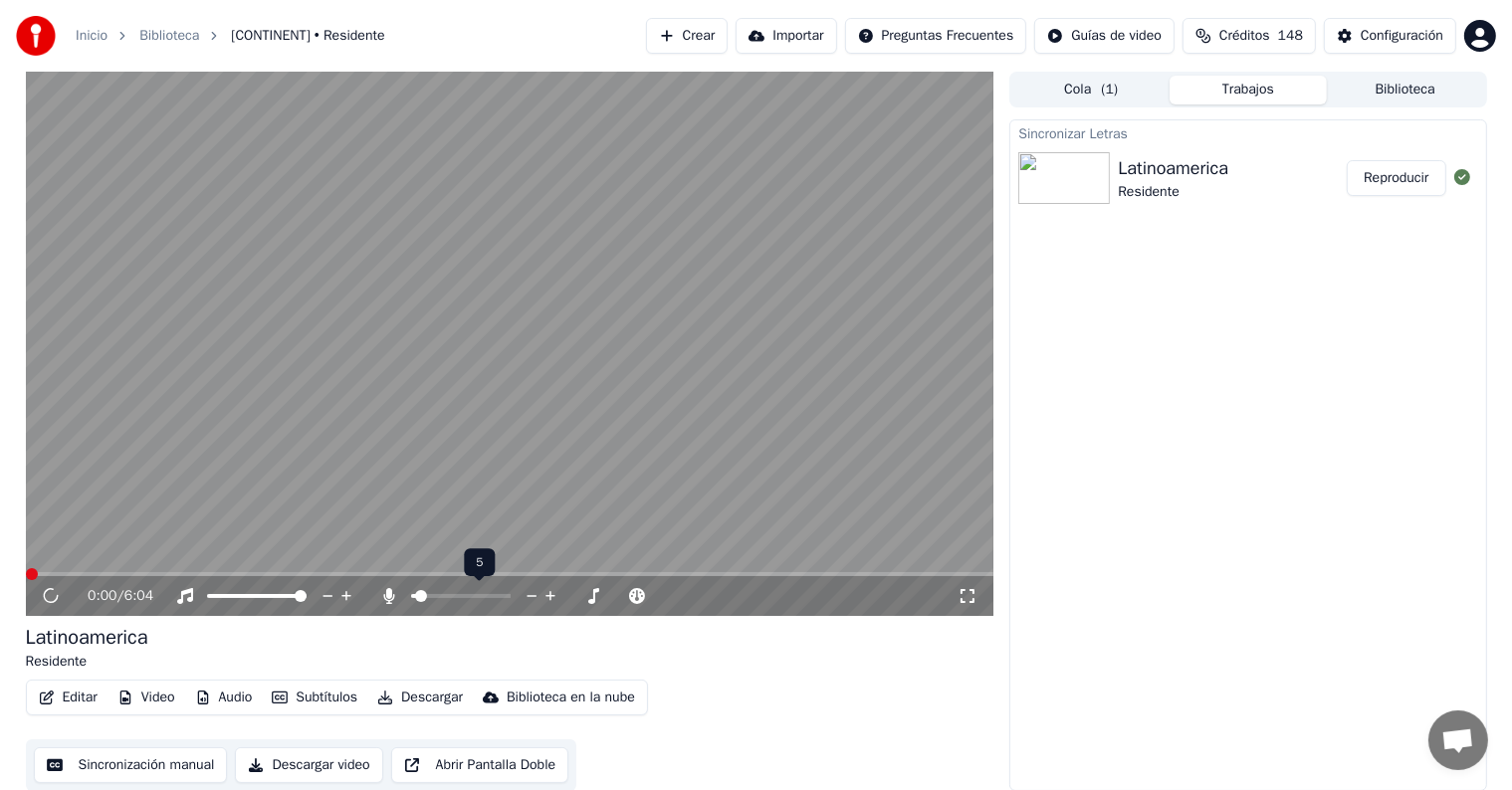 click 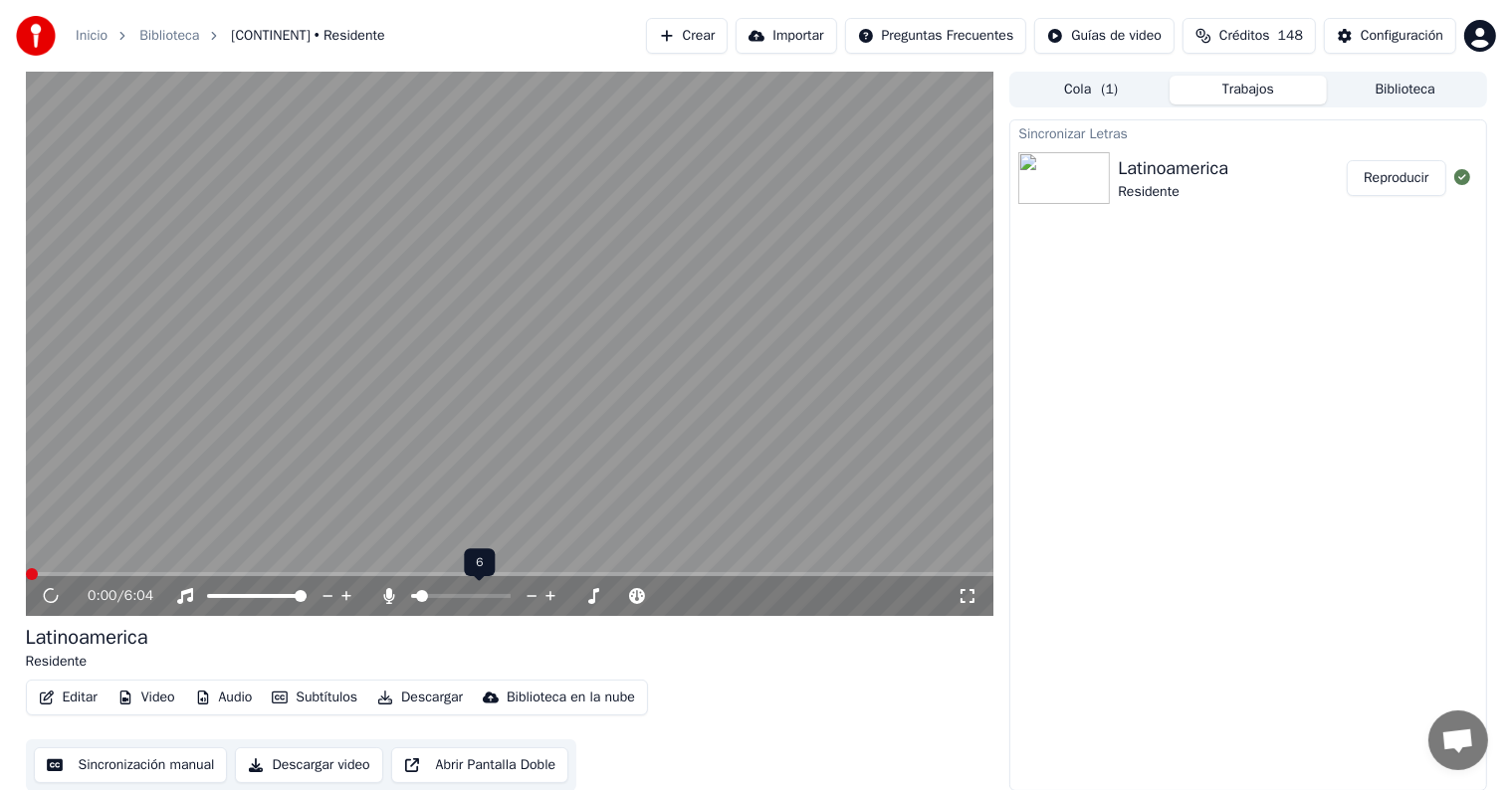 click 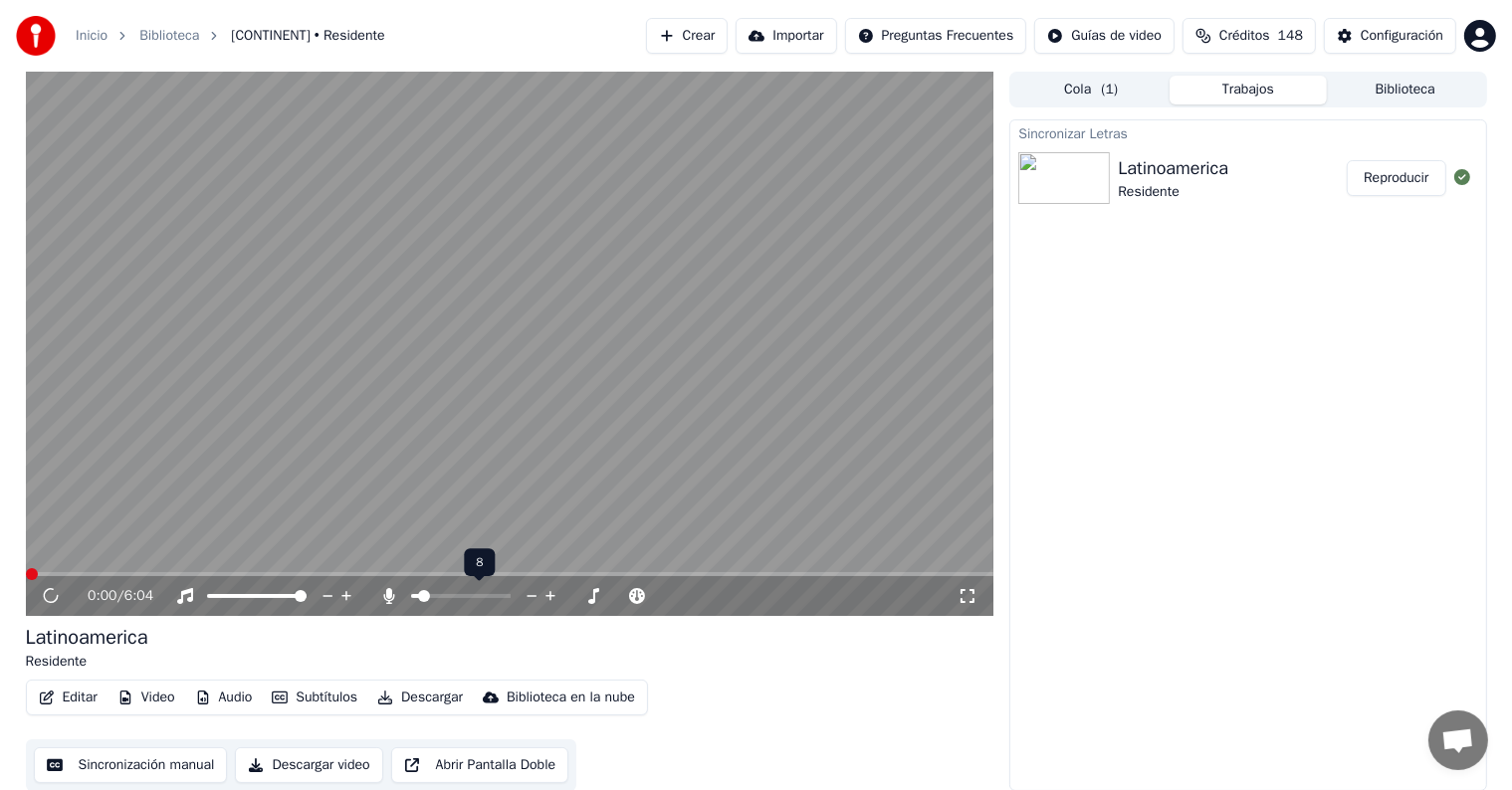 click 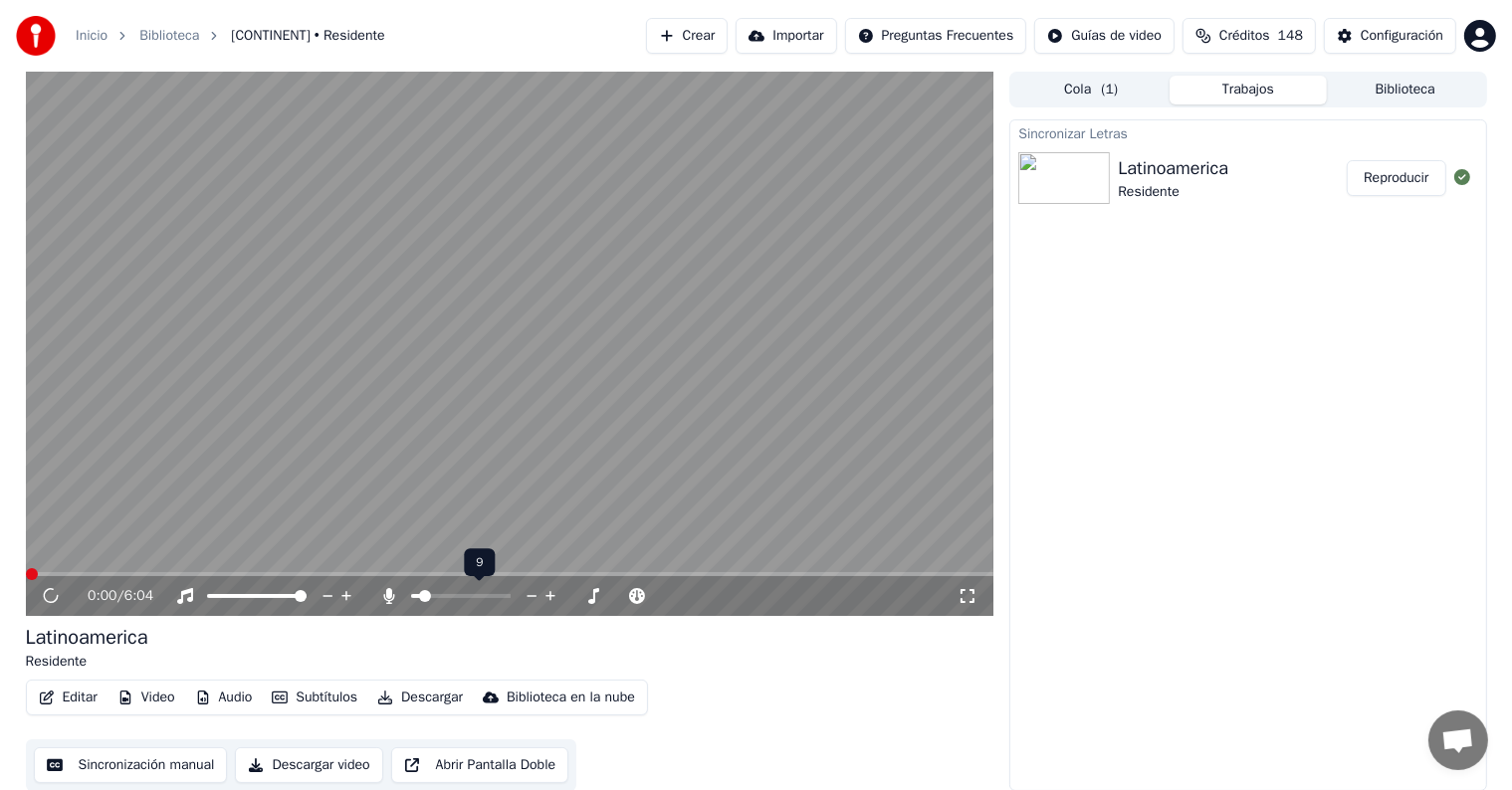 click 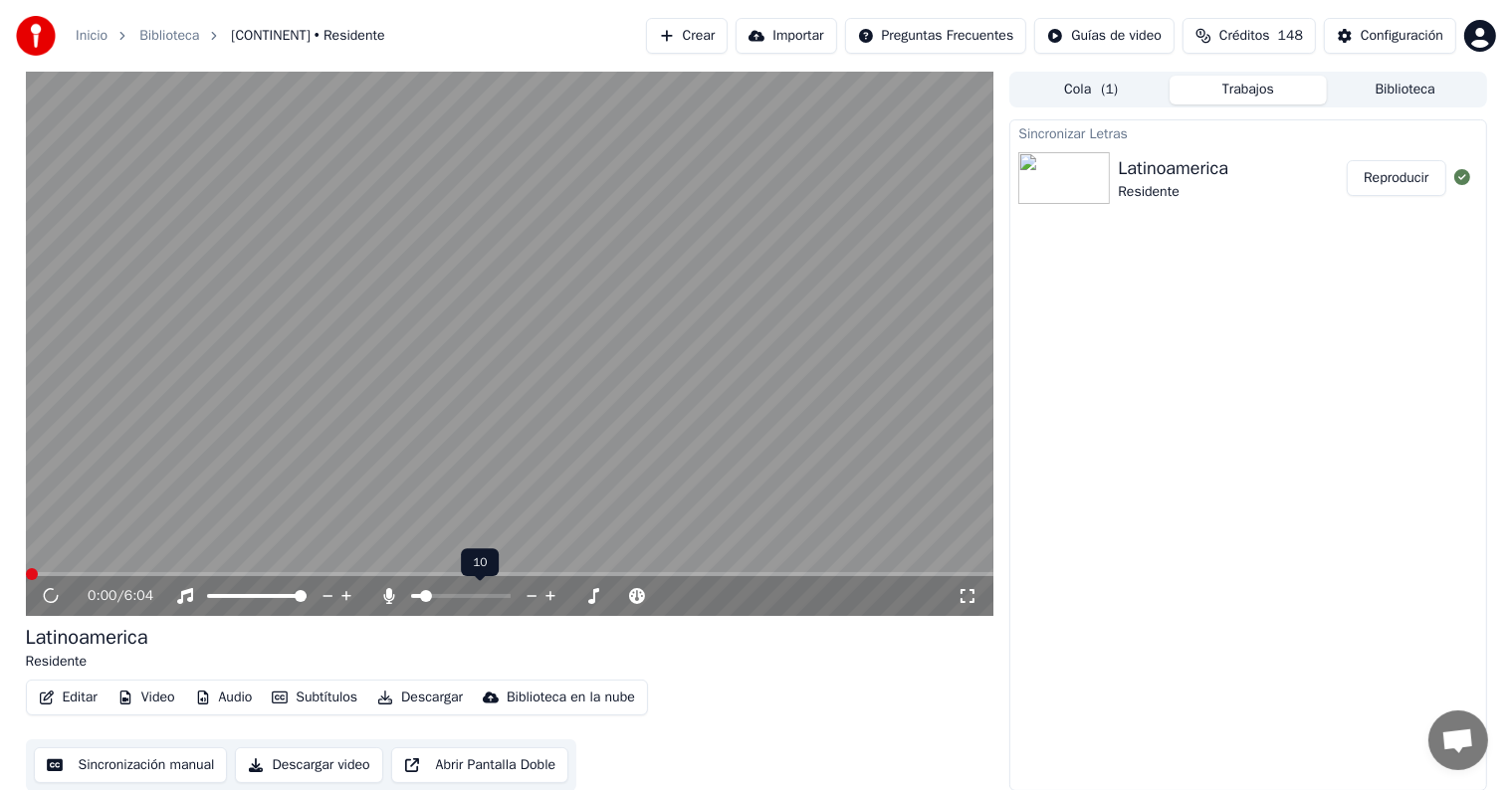 click 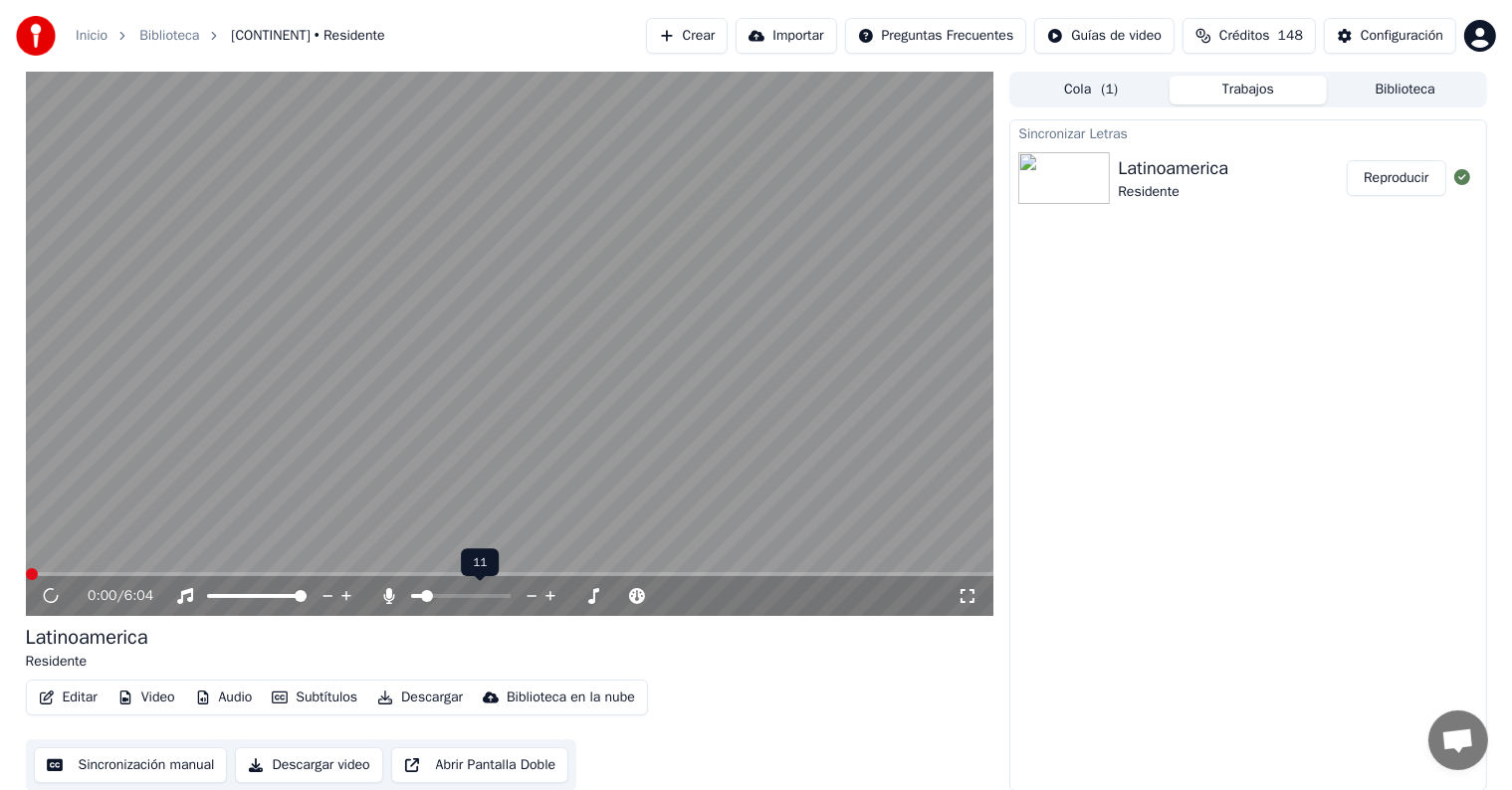 click 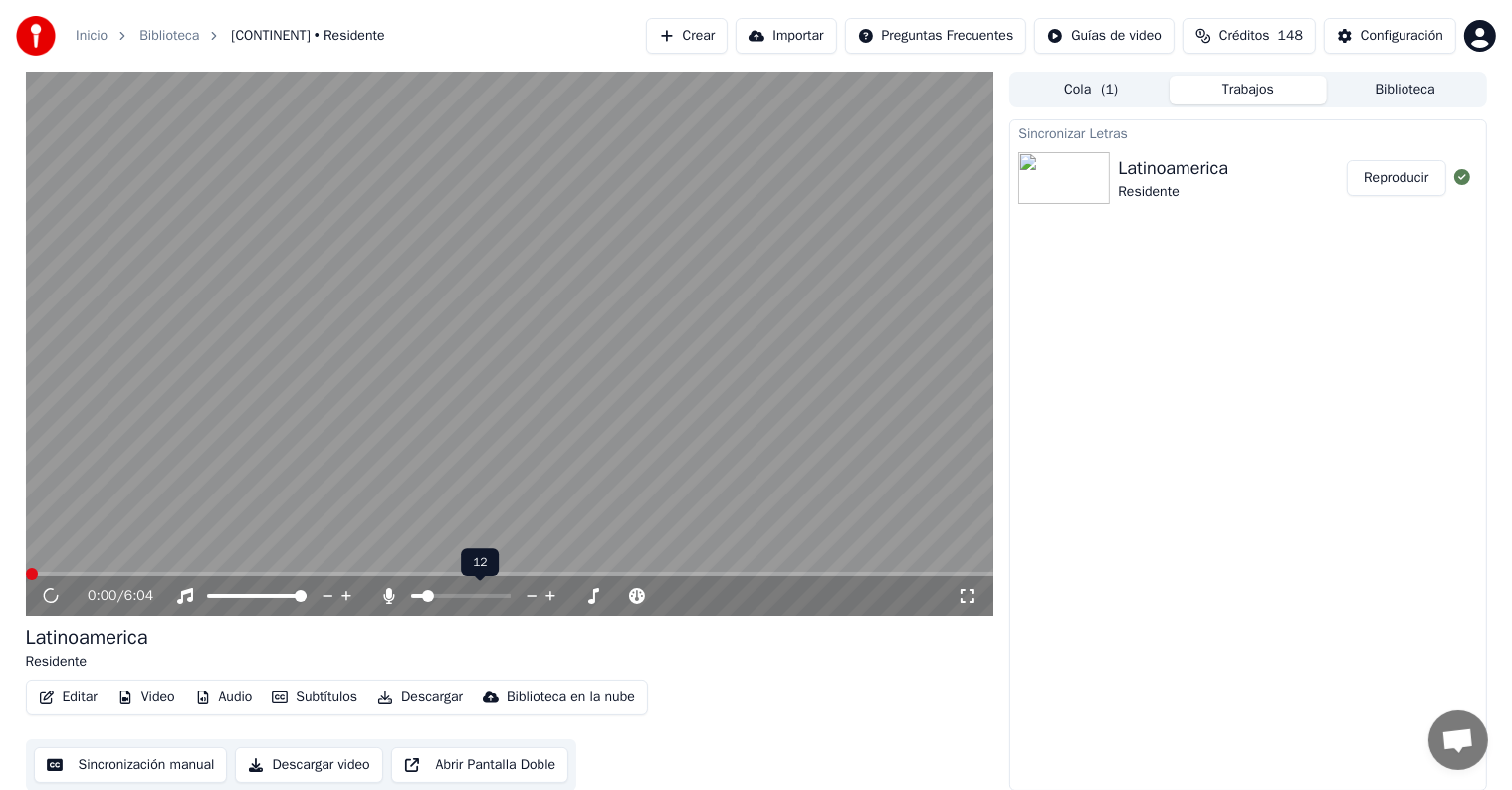 click 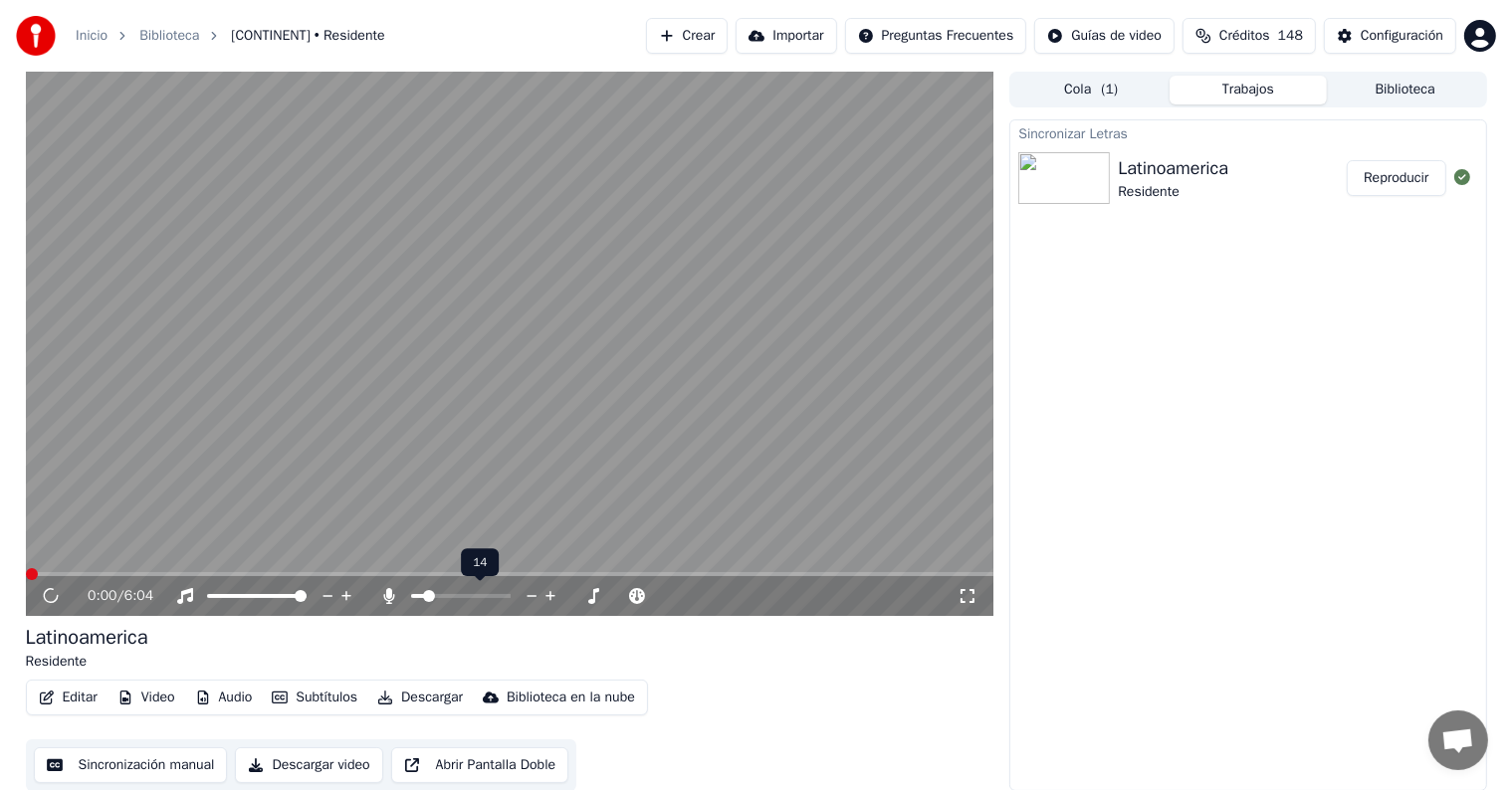 click 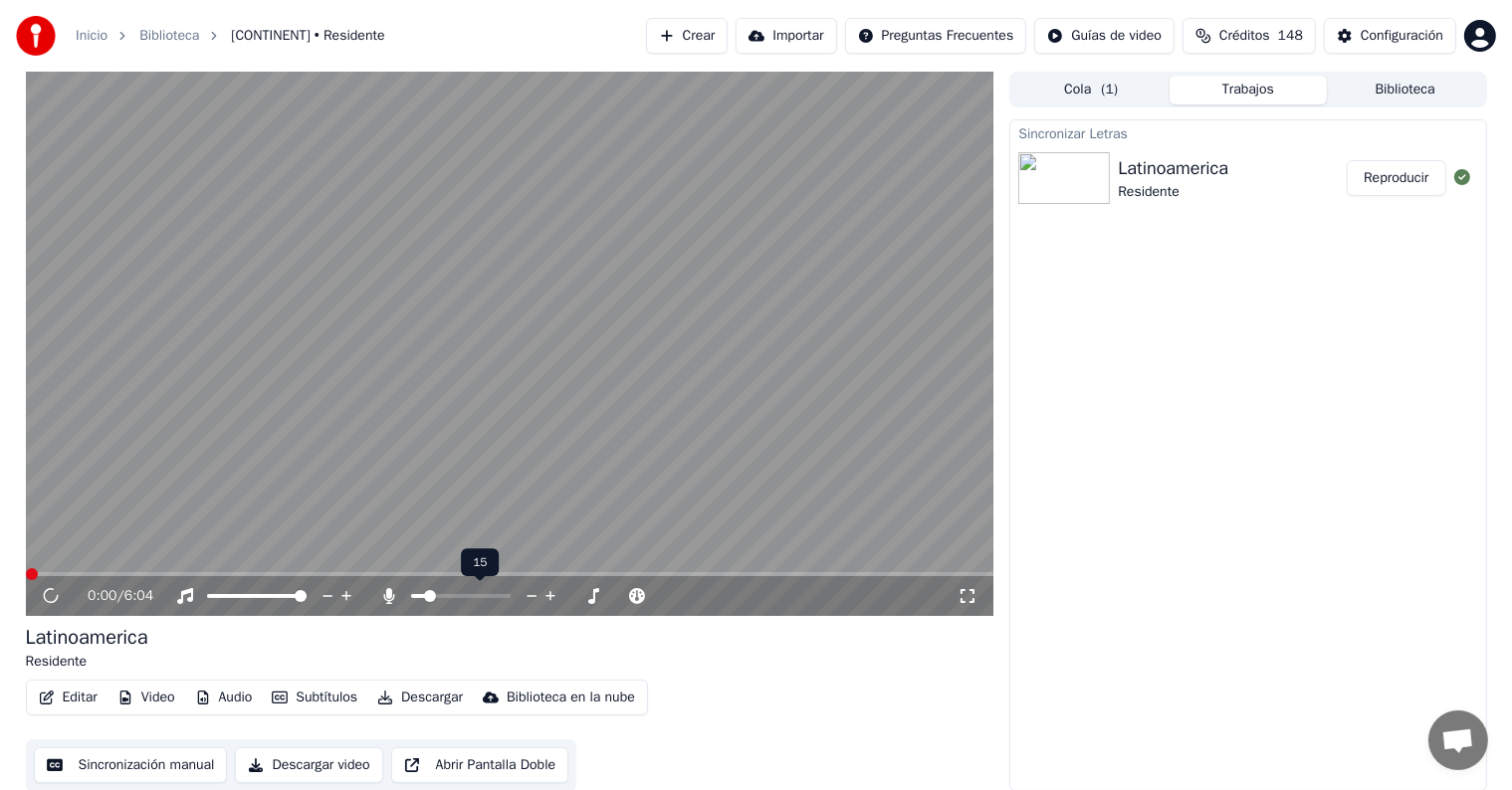 click 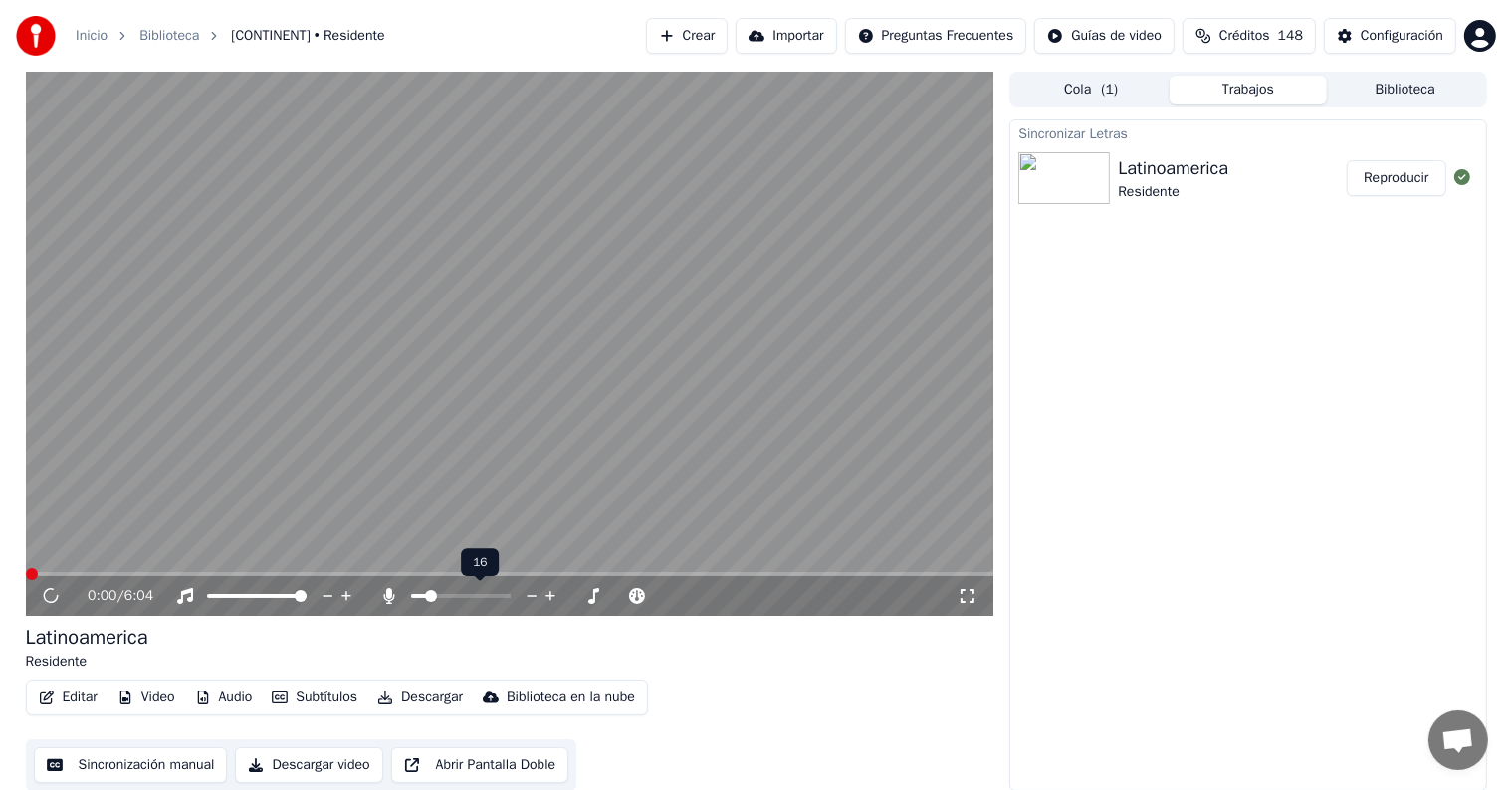 click 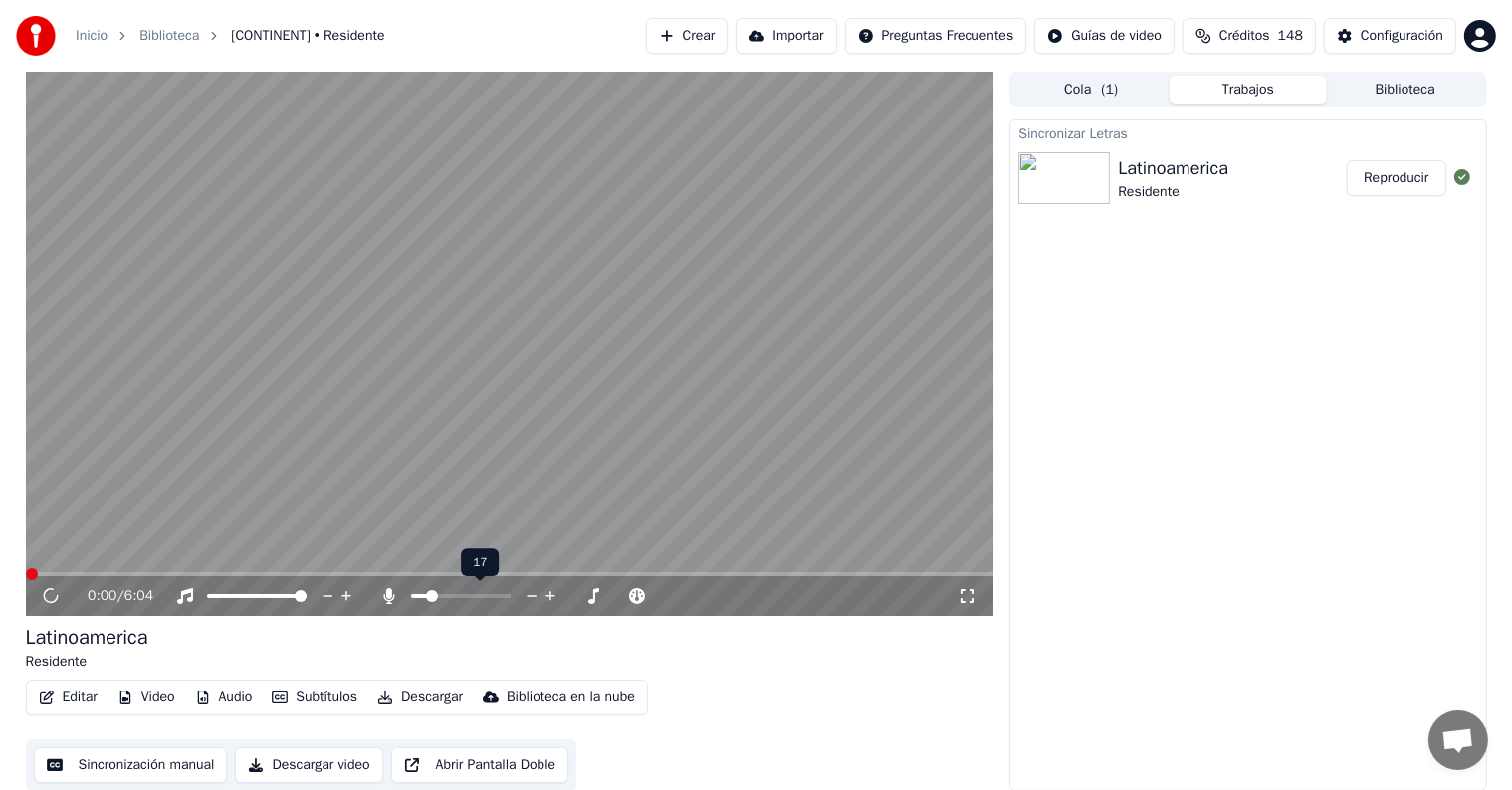 click 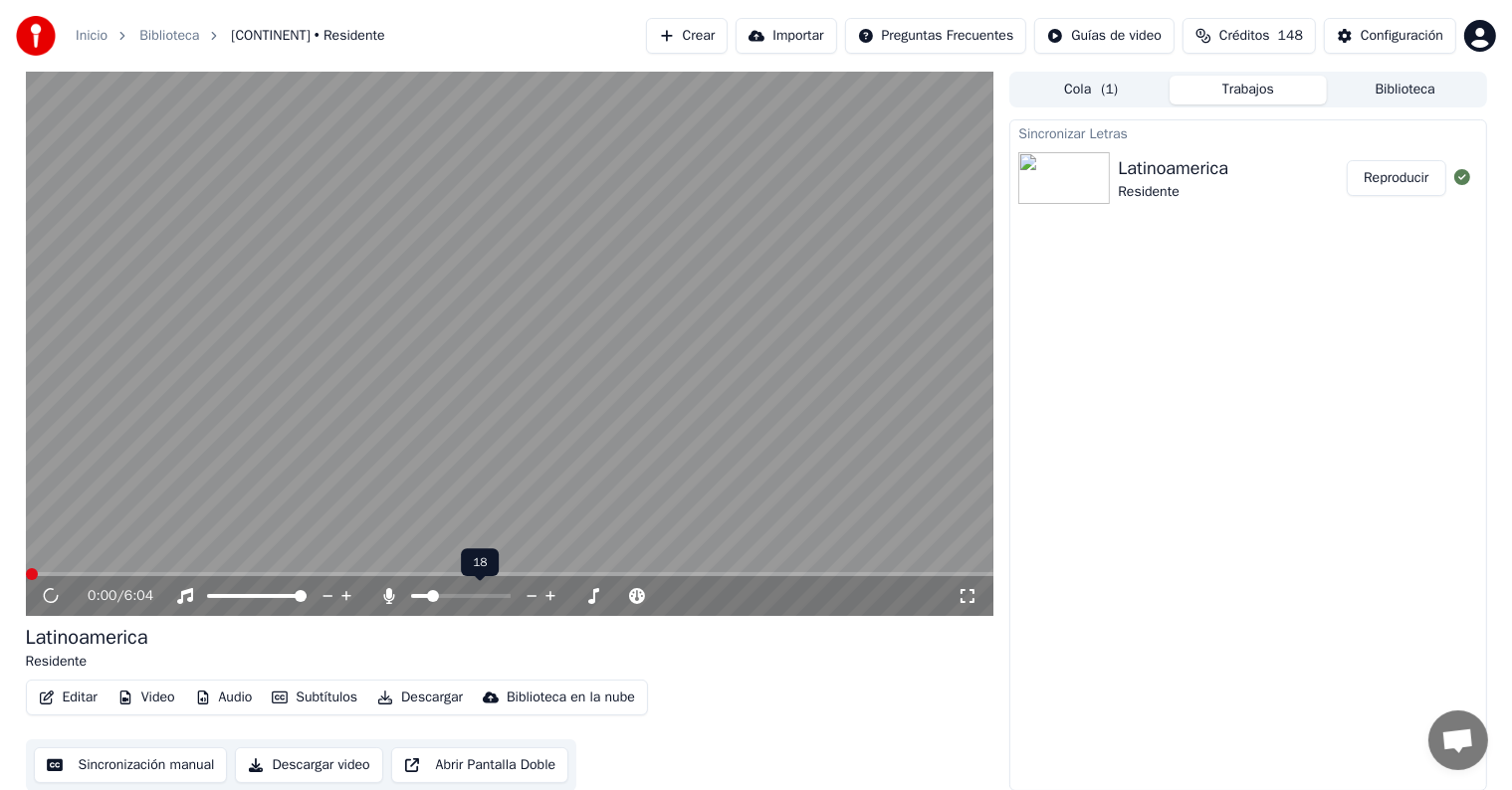 click 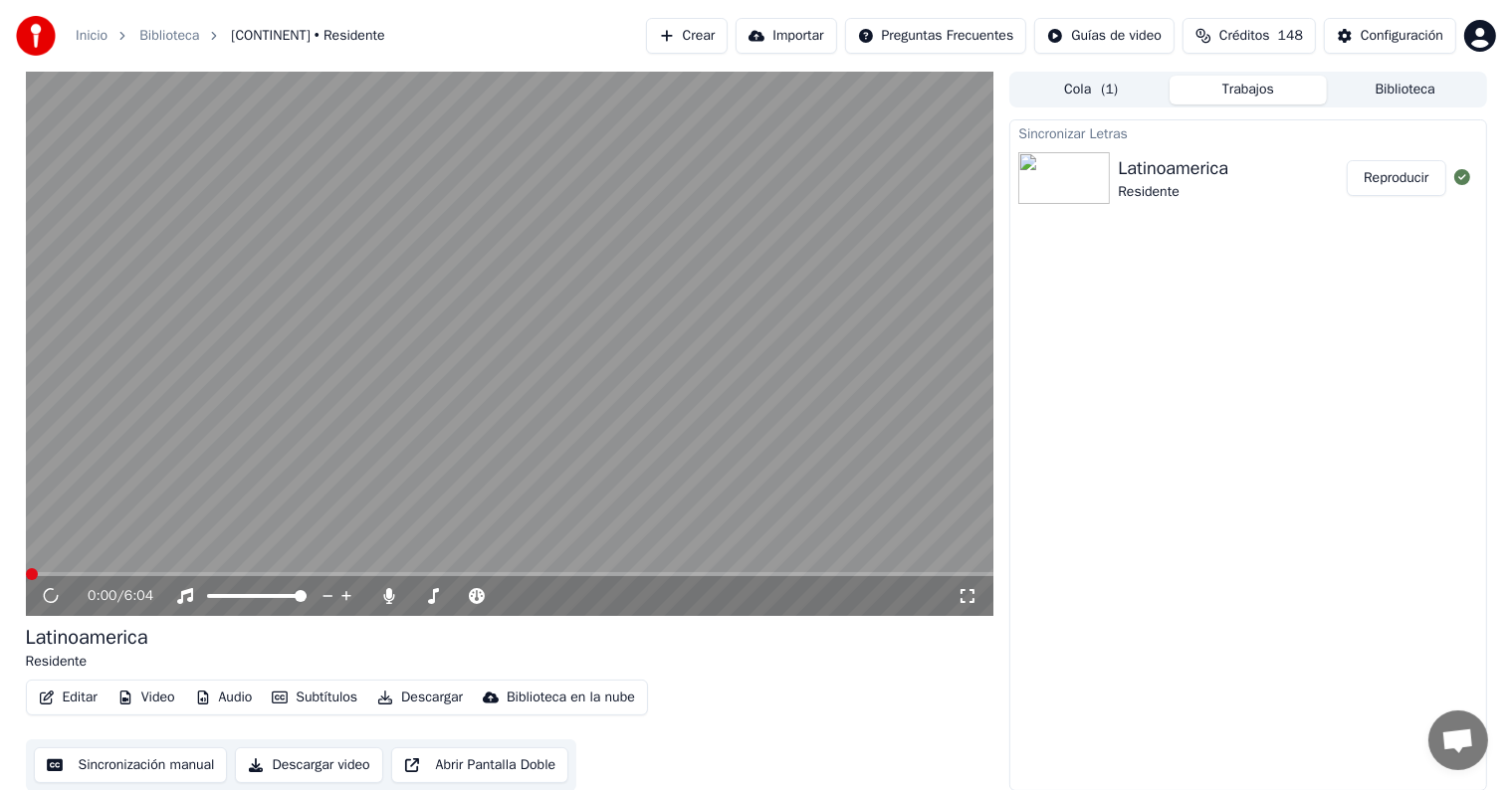 click on "Descargar" at bounding box center [420, 697] 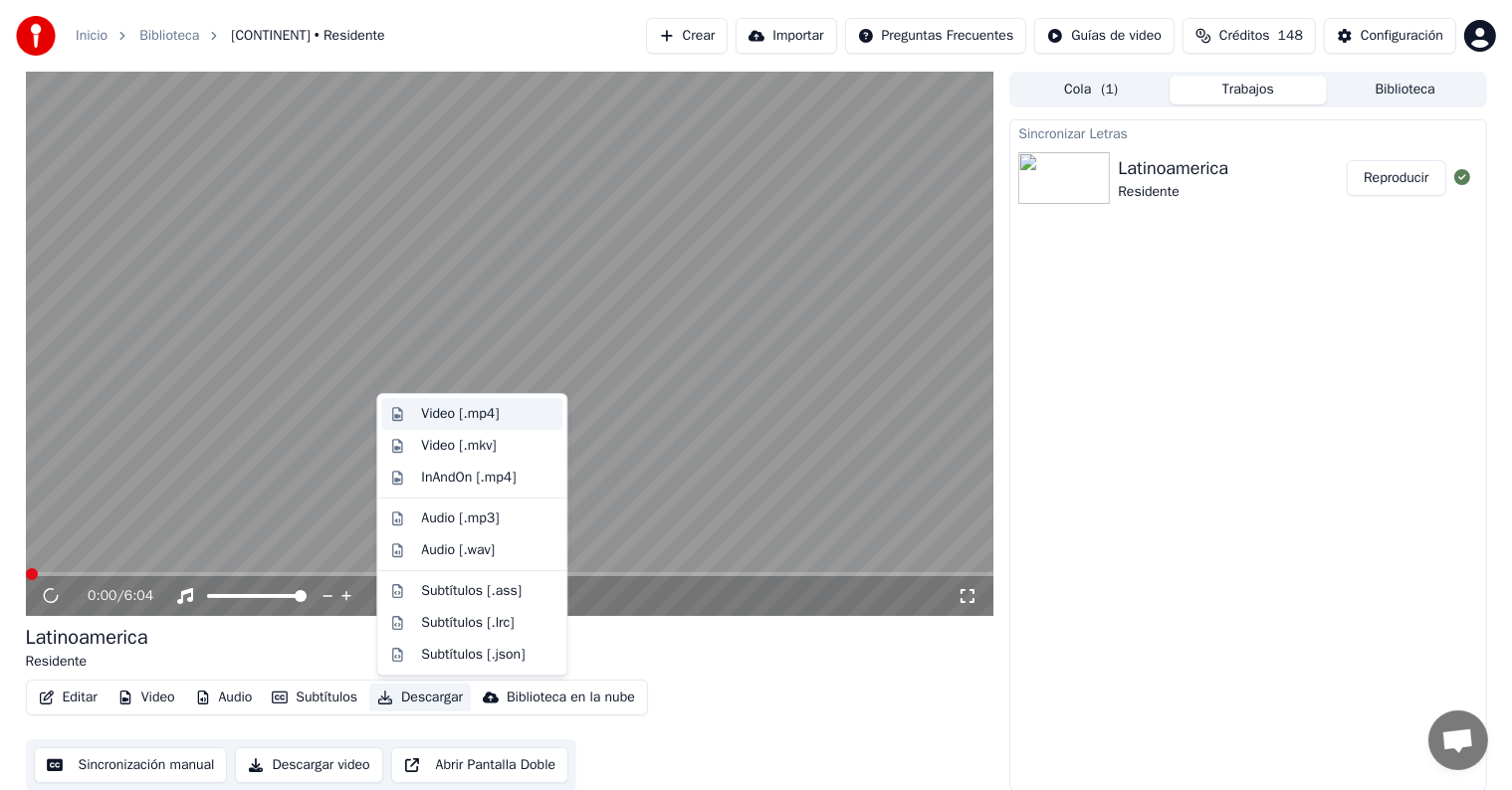 click on "Video [.mp4]" at bounding box center (460, 414) 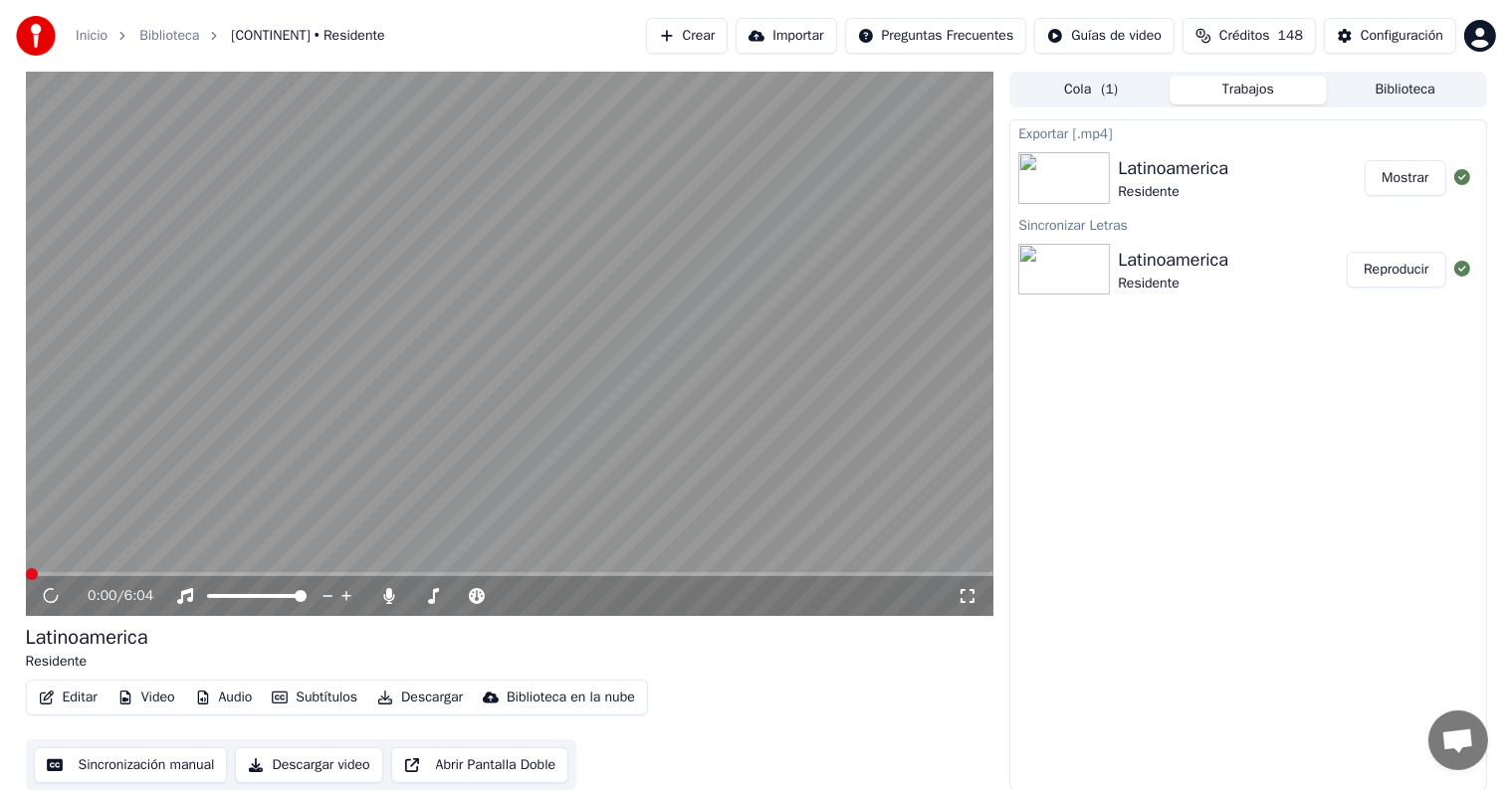 click on "Editar" at bounding box center (68, 697) 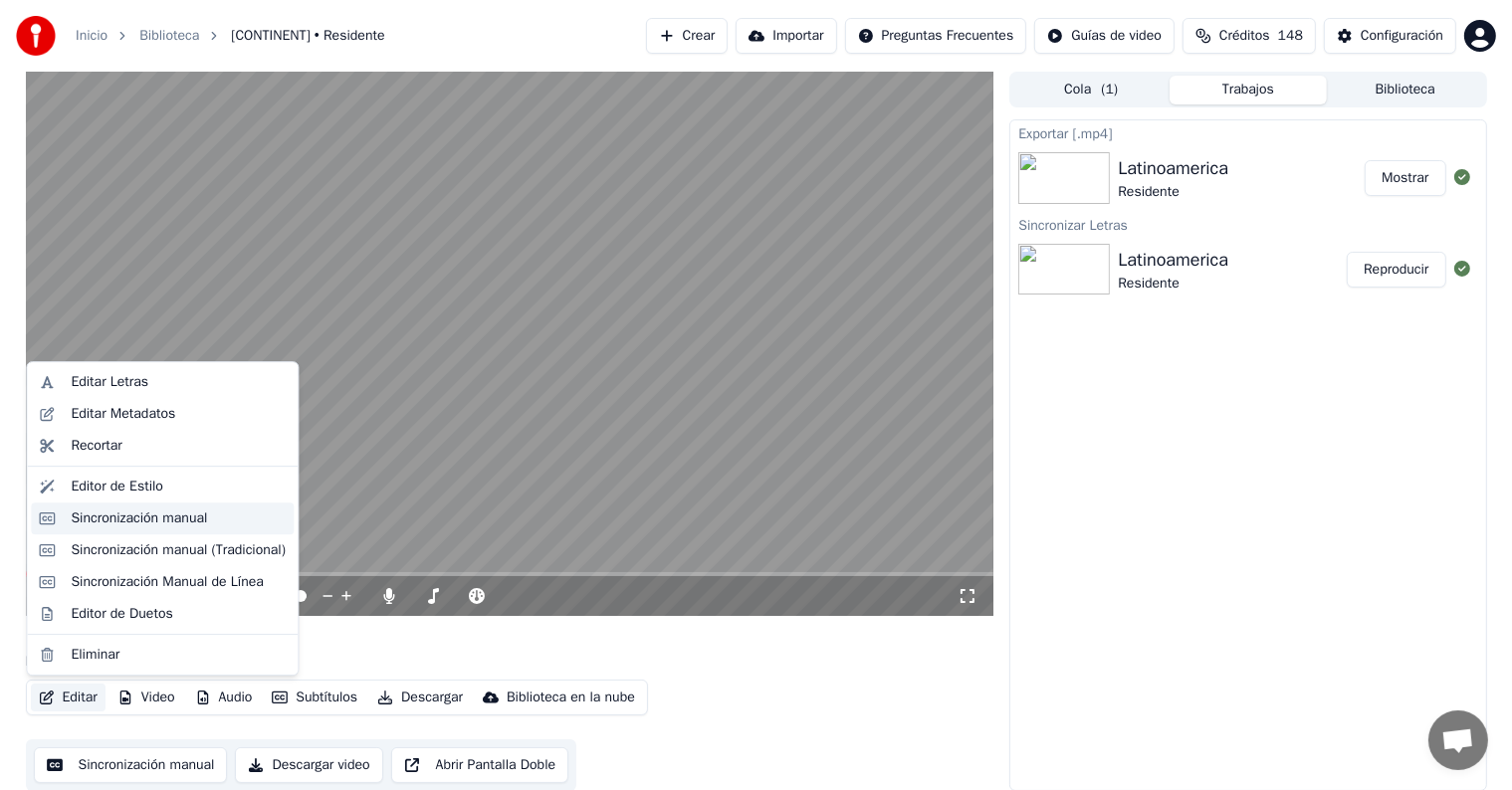 click on "Sincronización manual" at bounding box center [138, 518] 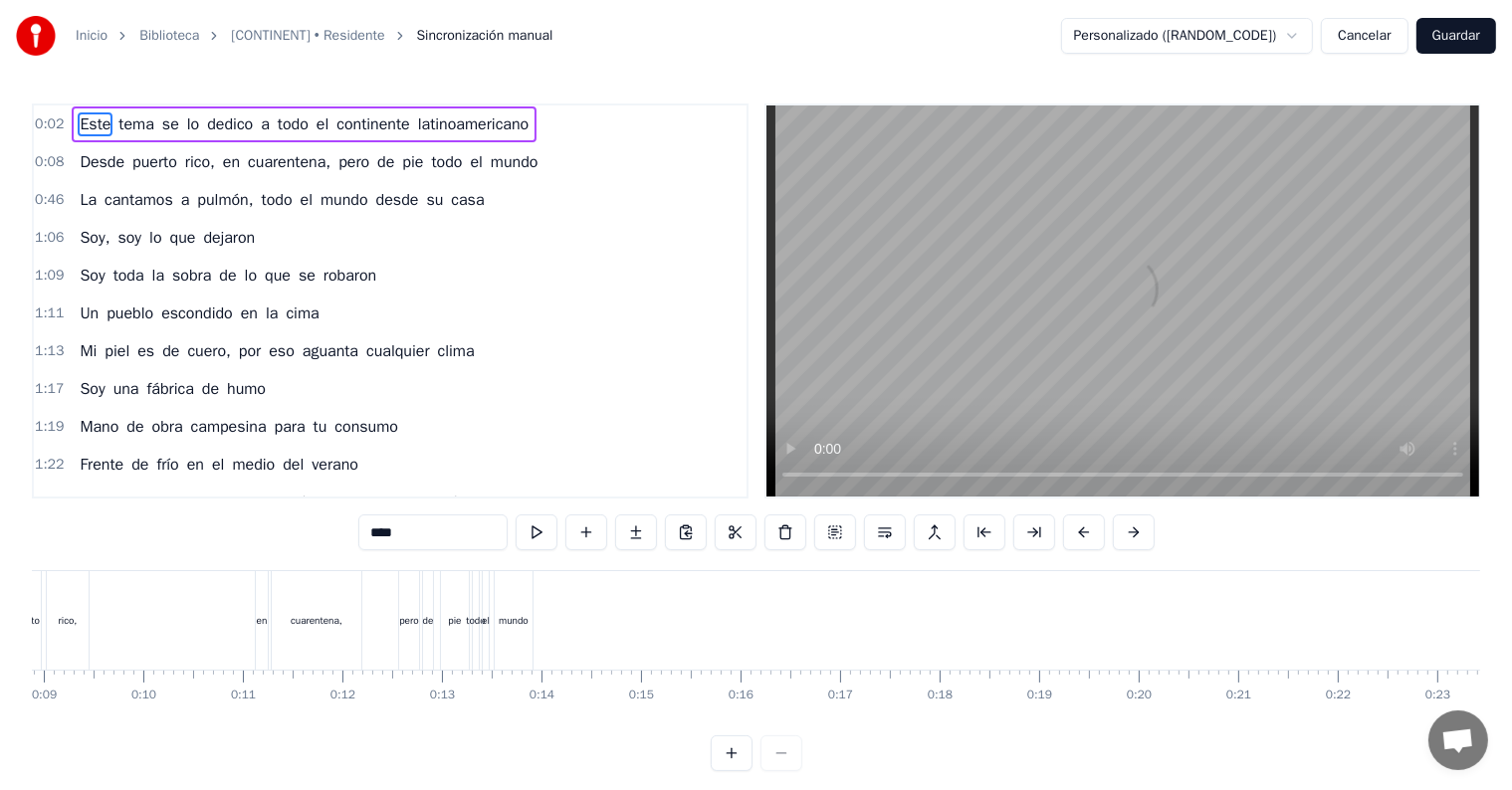 scroll, scrollTop: 0, scrollLeft: 192, axis: horizontal 